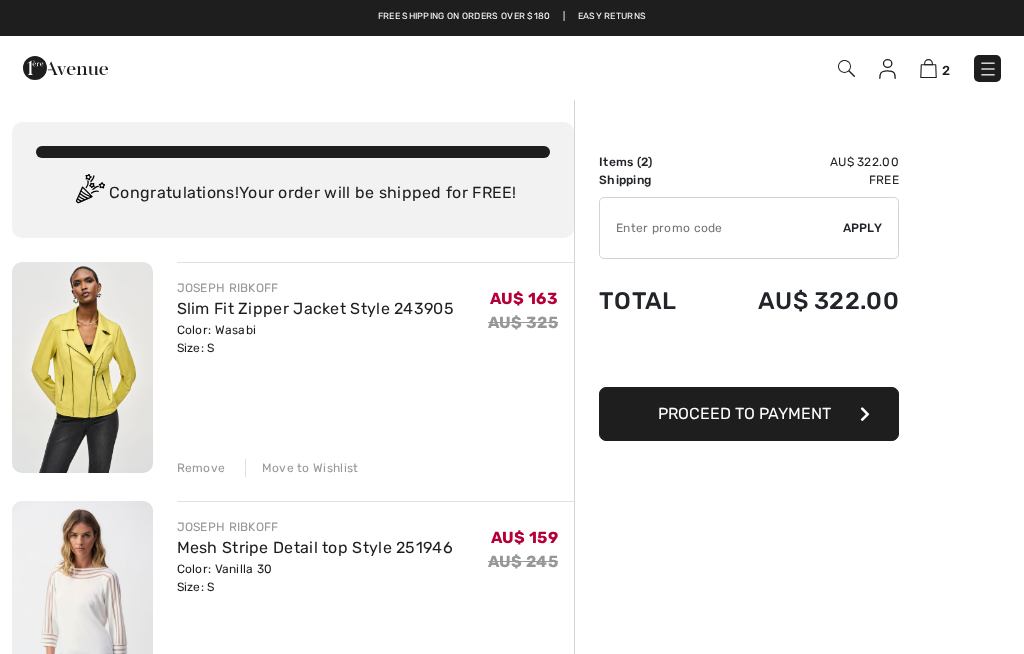scroll, scrollTop: 0, scrollLeft: 0, axis: both 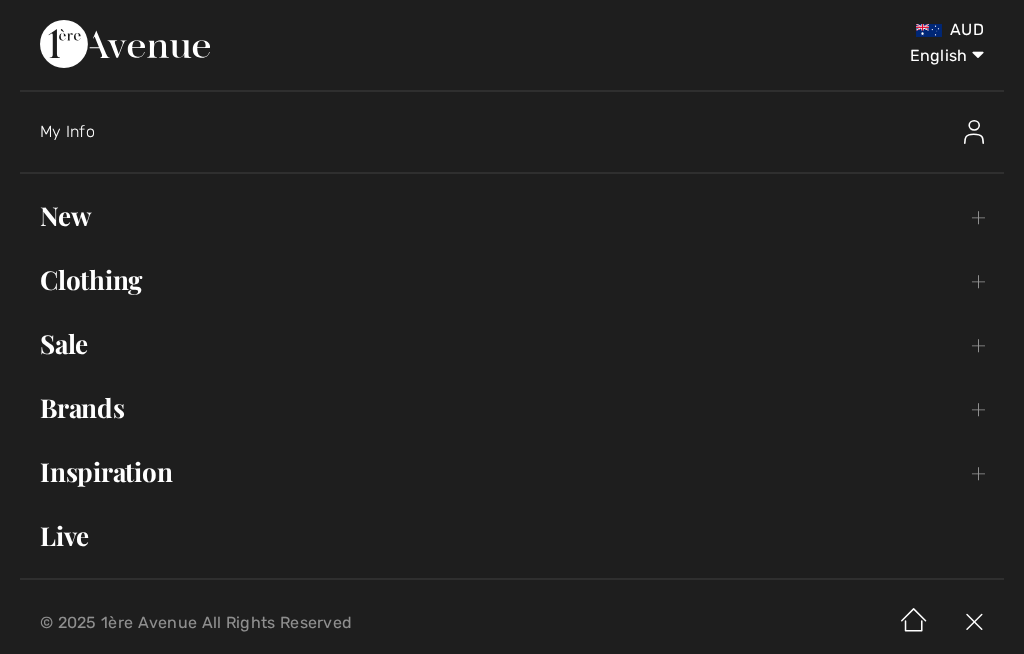 click on "New Toggle submenu" at bounding box center [512, 216] 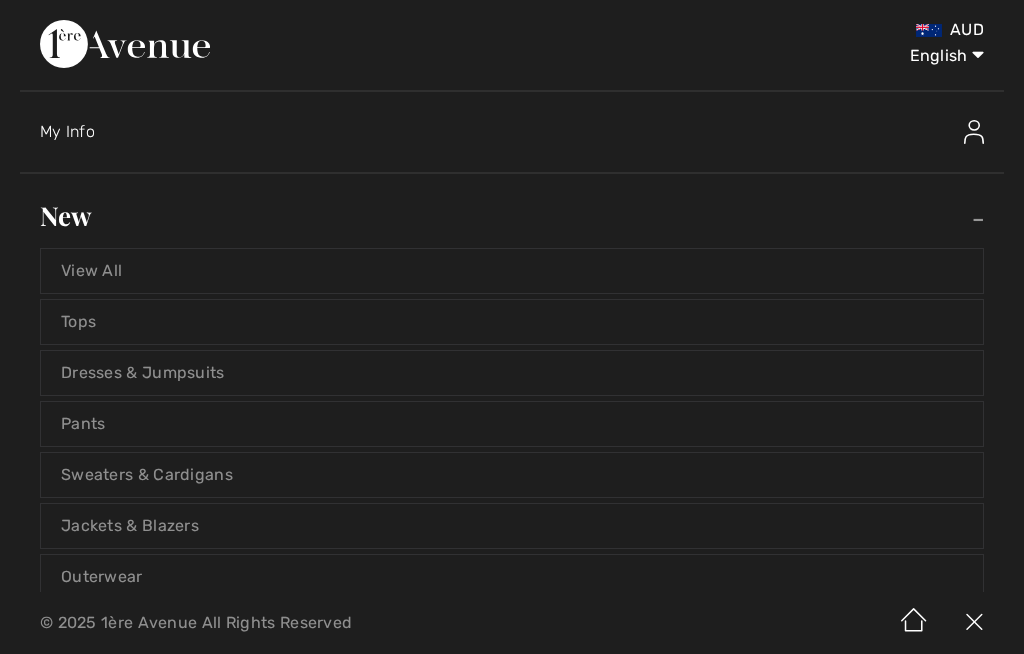 click on "Tops" at bounding box center [512, 322] 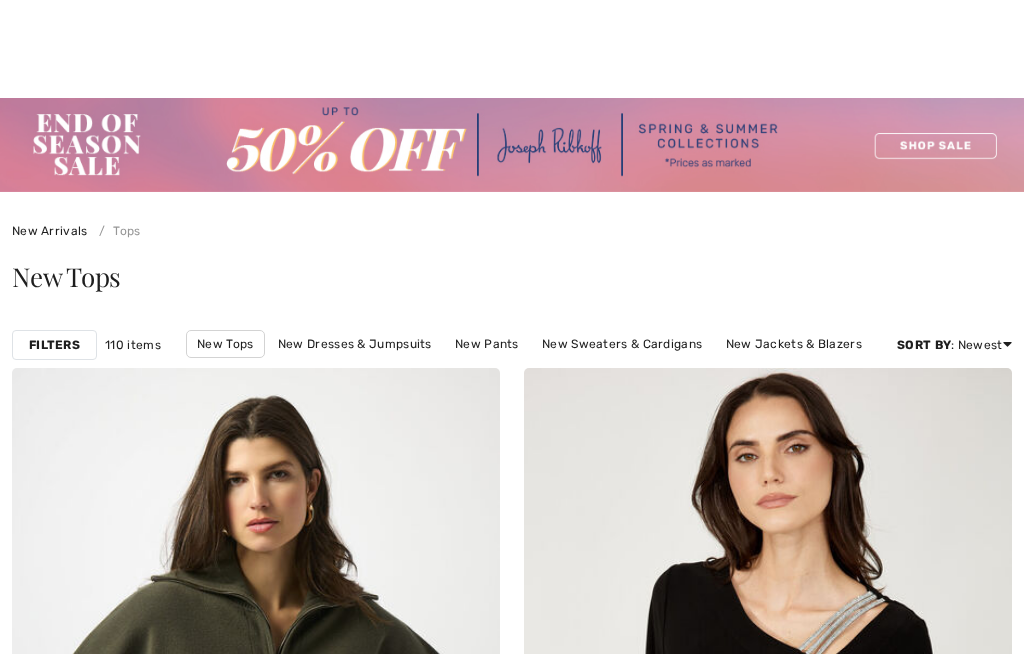 checkbox on "true" 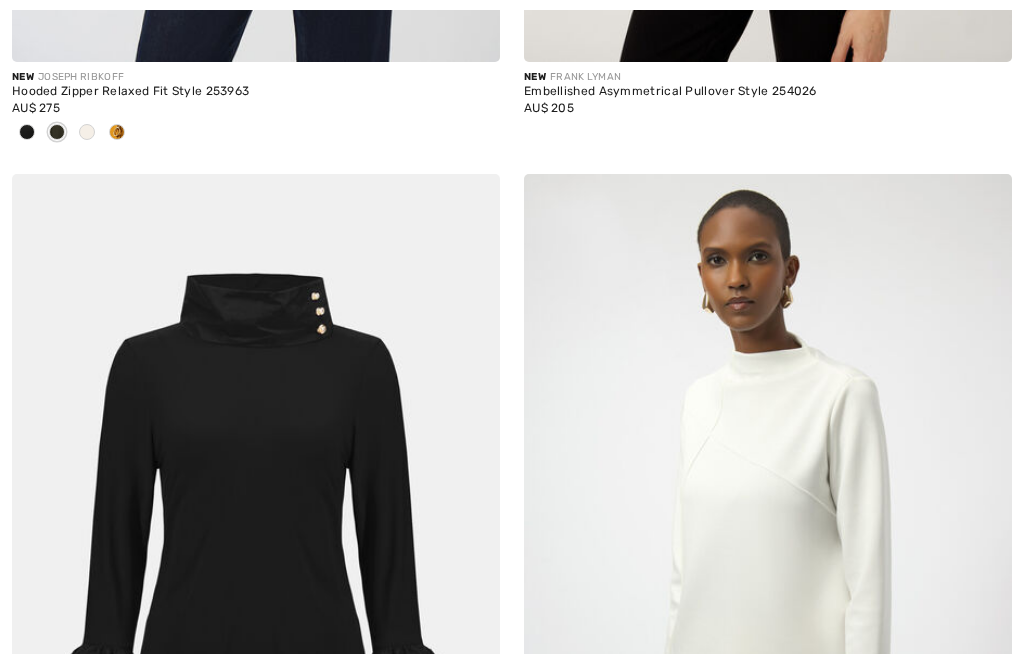 scroll, scrollTop: 1028, scrollLeft: 0, axis: vertical 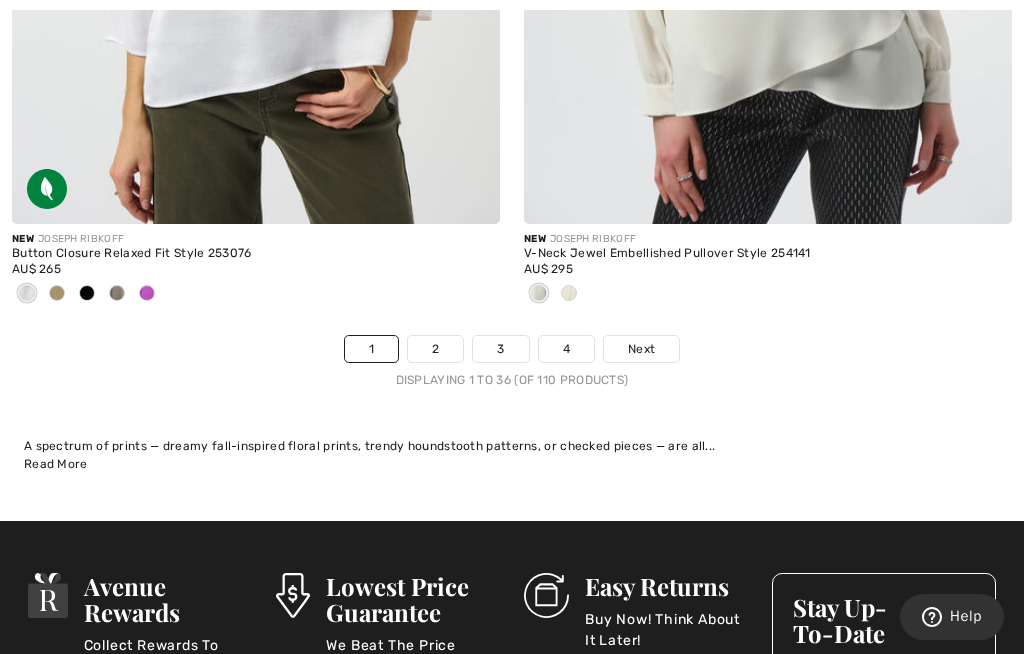 click on "2" at bounding box center (435, 349) 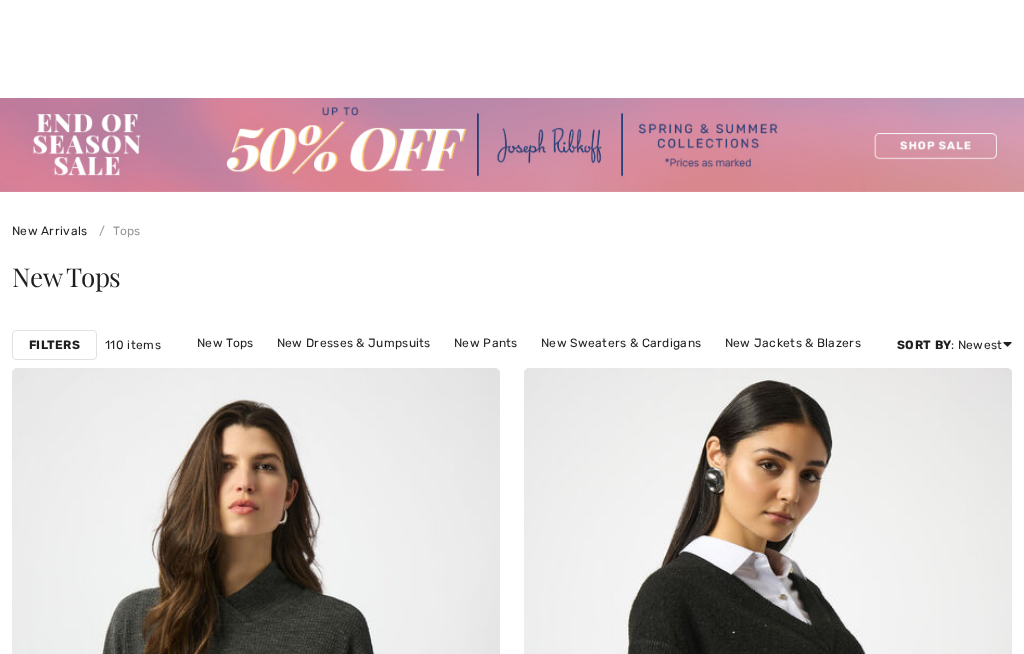 checkbox on "true" 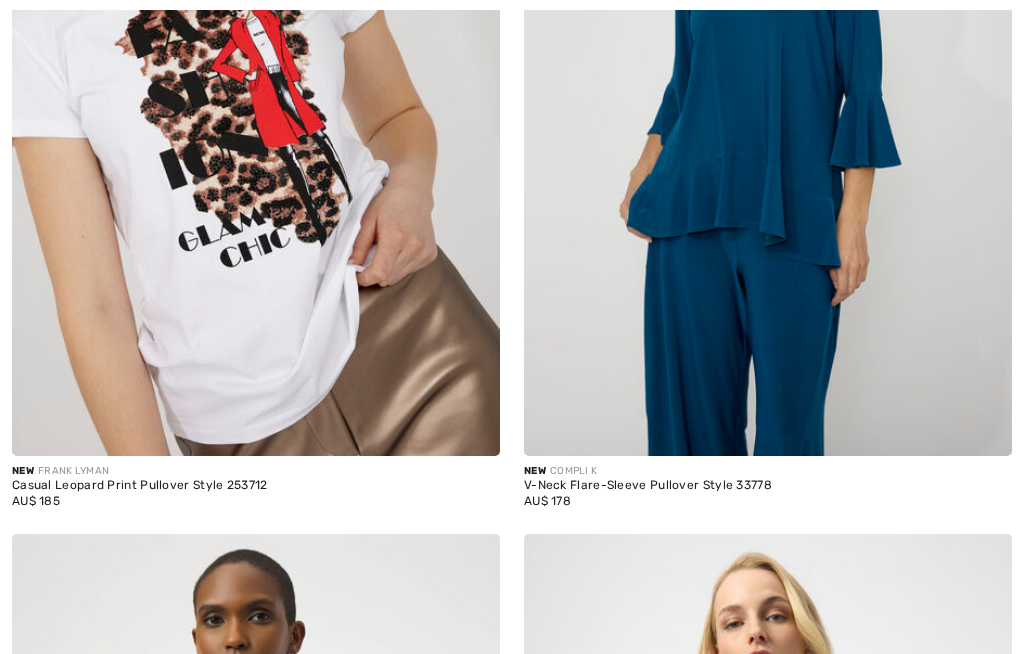 scroll, scrollTop: 0, scrollLeft: 0, axis: both 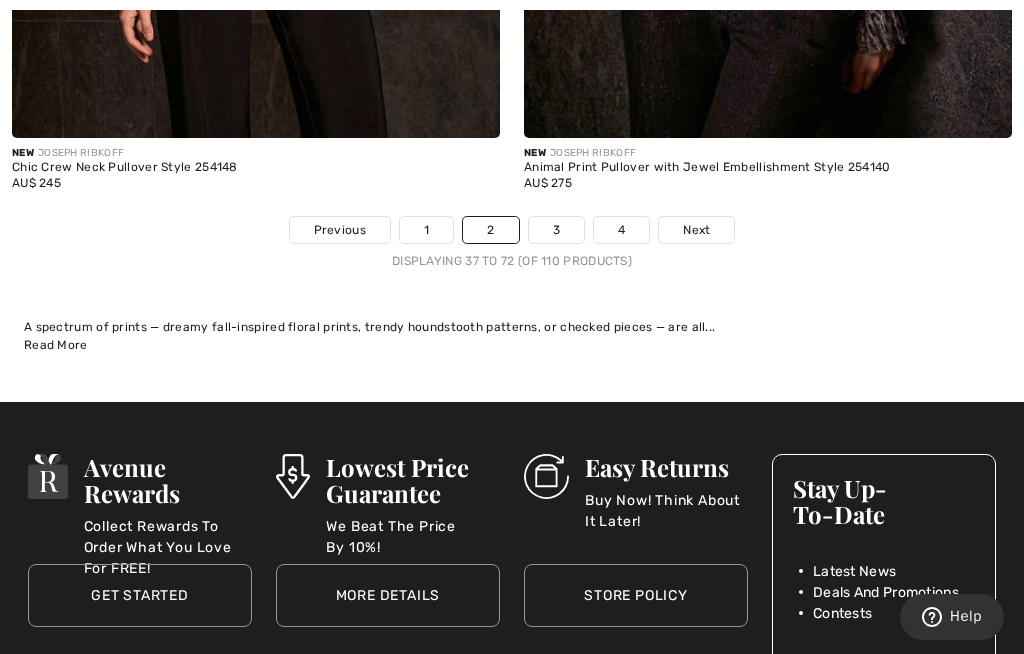 click on "3" at bounding box center (556, 230) 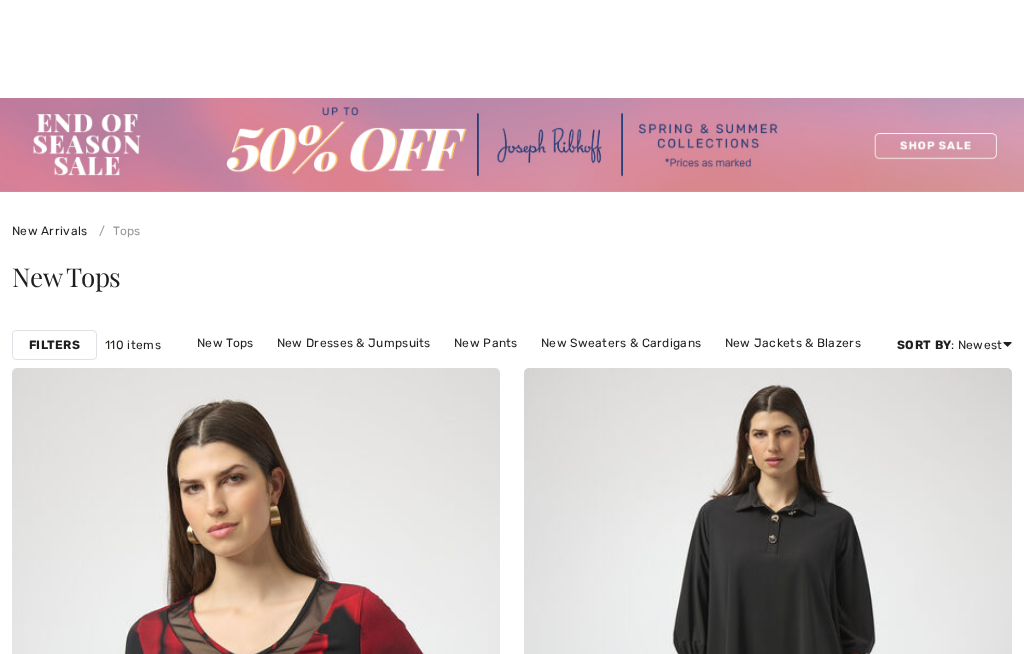 checkbox on "true" 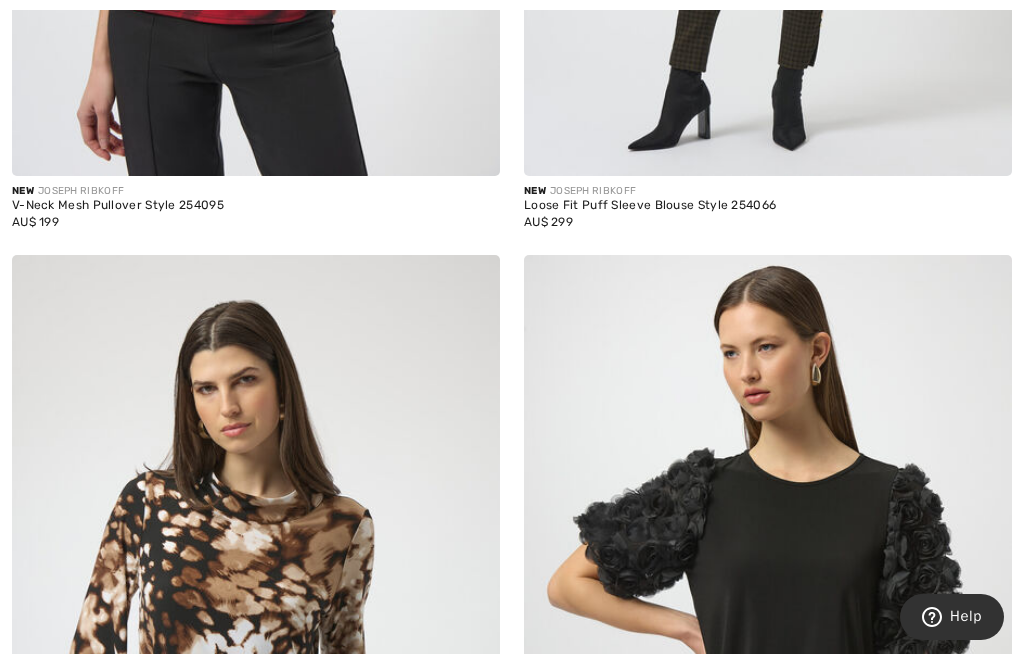 scroll, scrollTop: 0, scrollLeft: 0, axis: both 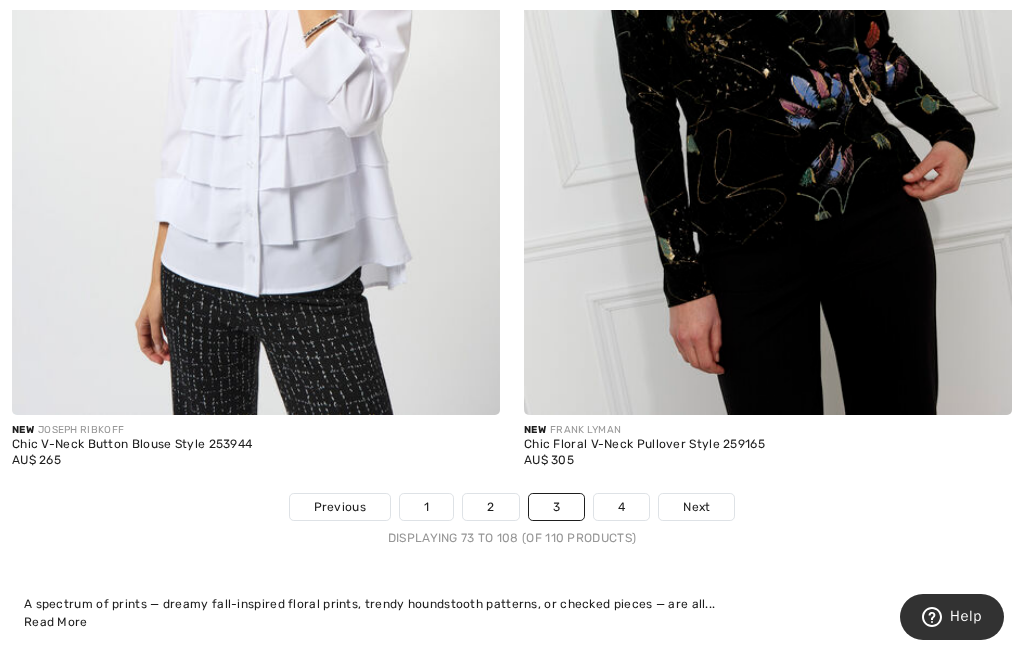 click on "4" at bounding box center [621, 507] 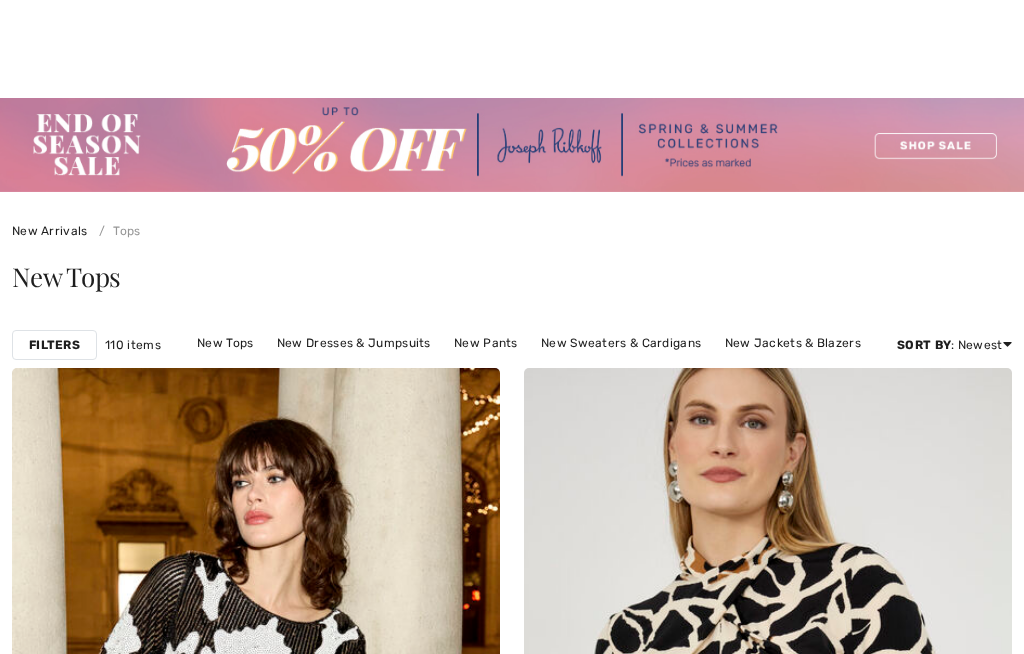 checkbox on "true" 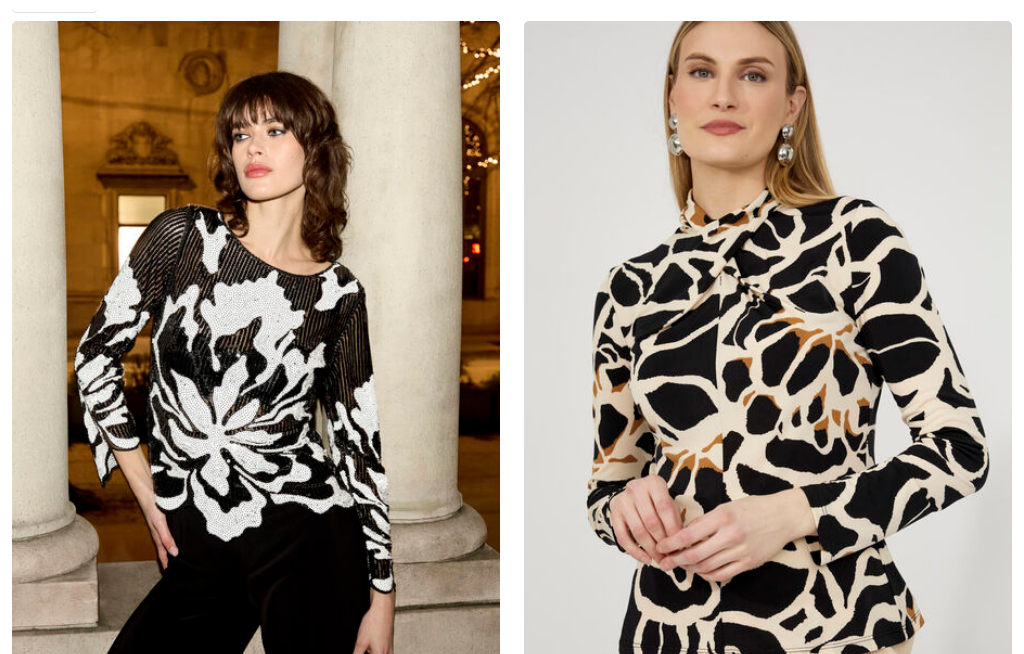 scroll, scrollTop: 350, scrollLeft: 0, axis: vertical 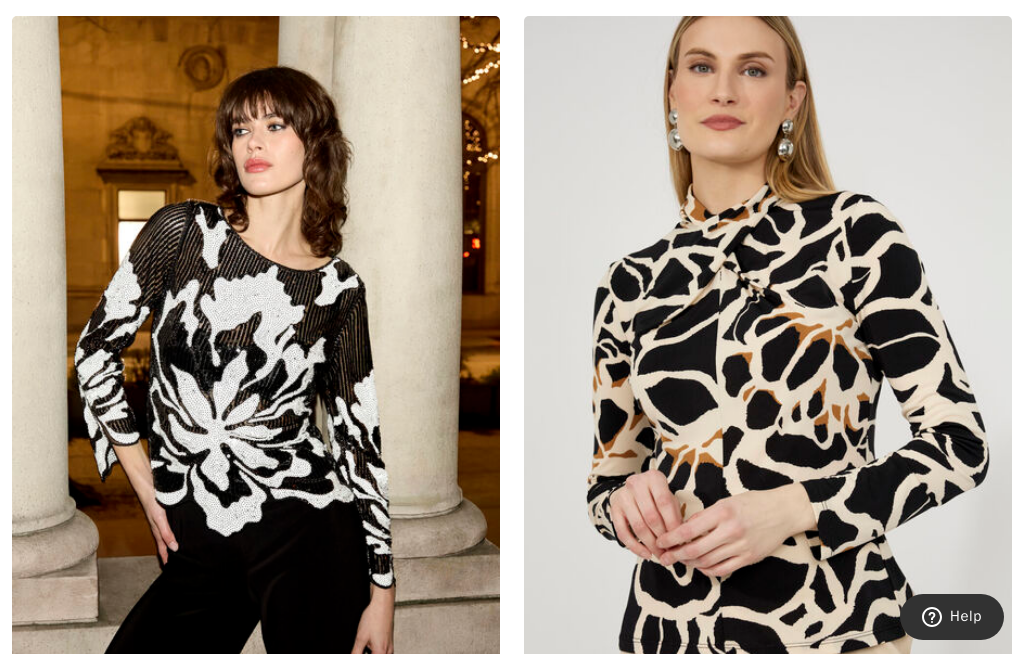 click at bounding box center [256, 382] 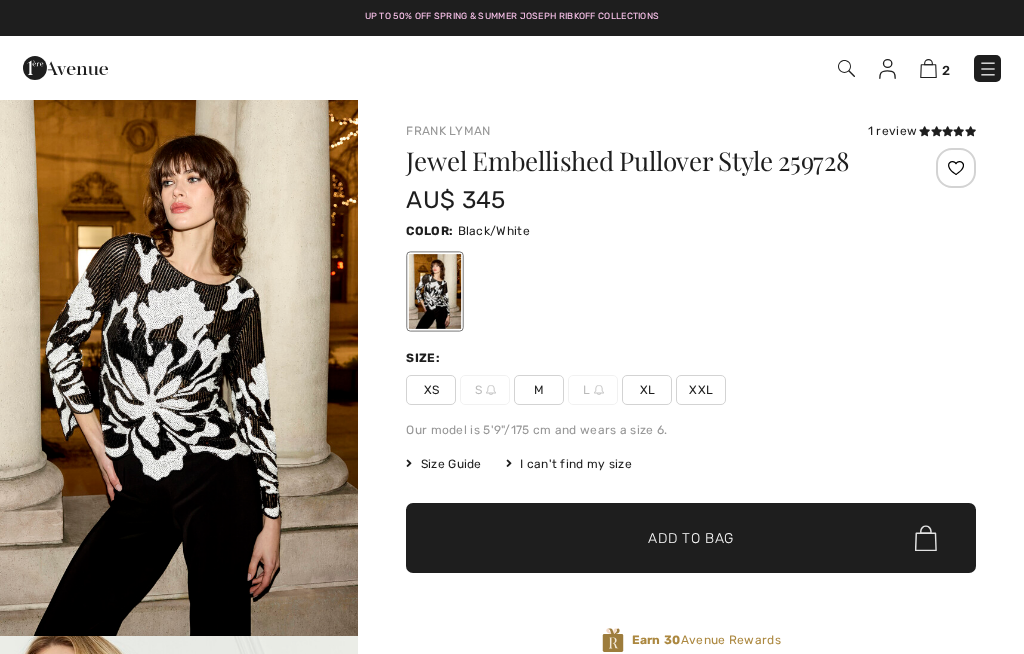 scroll, scrollTop: 0, scrollLeft: 0, axis: both 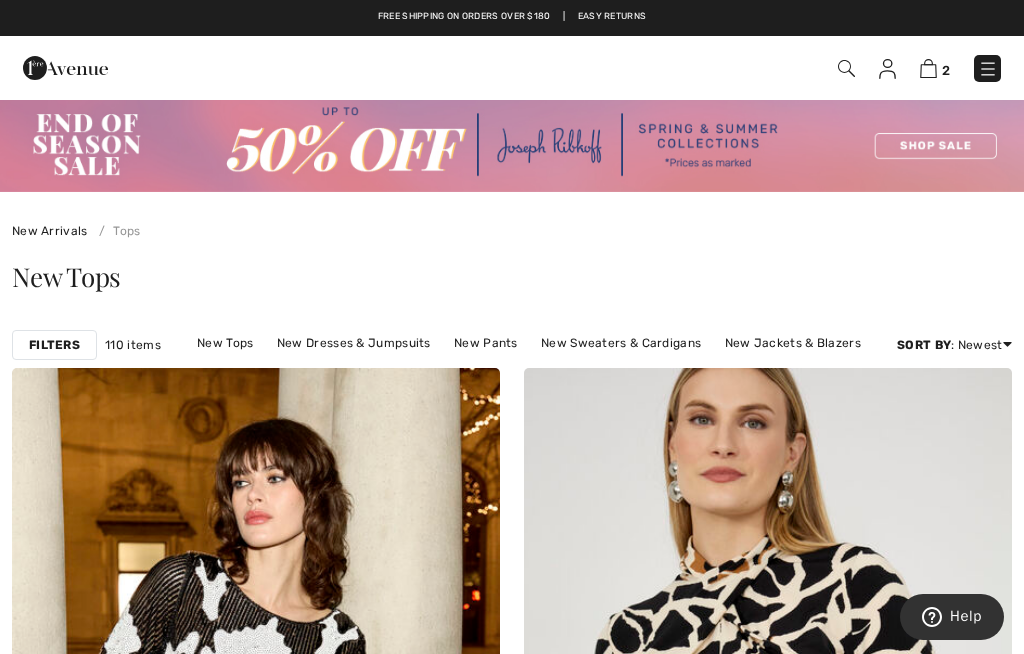 click on "Filters" at bounding box center [54, 345] 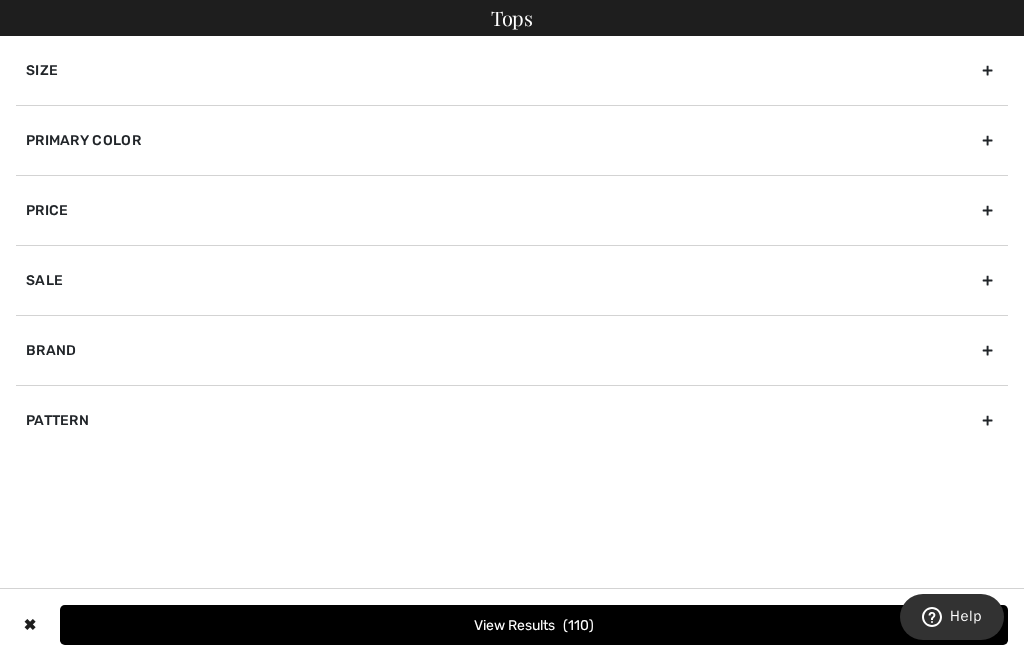click on "Brand" at bounding box center [512, 350] 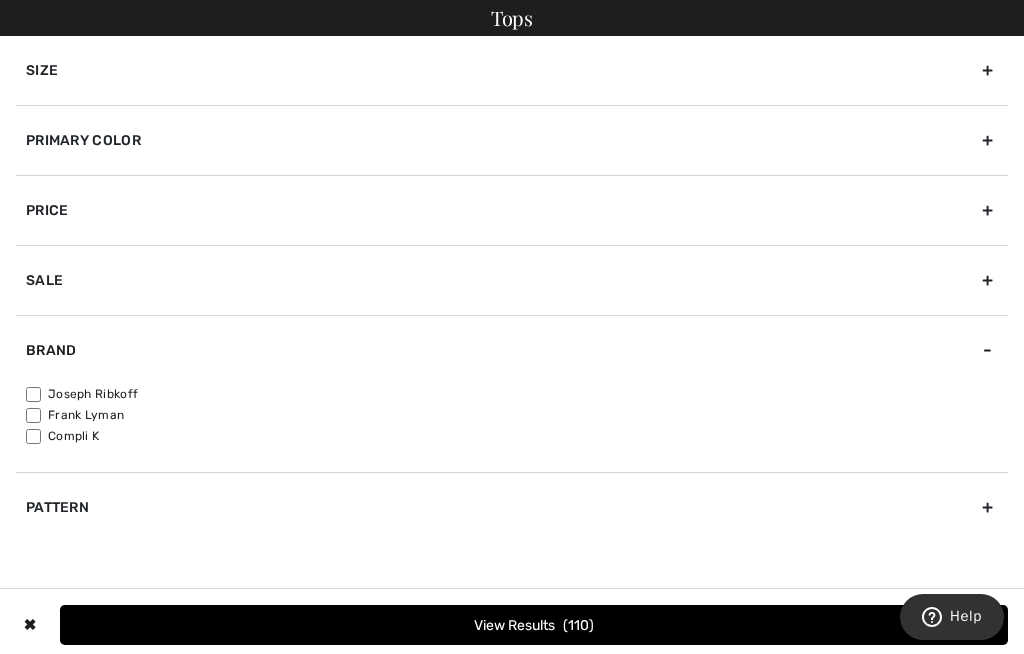 click on "Frank Lyman" at bounding box center [33, 415] 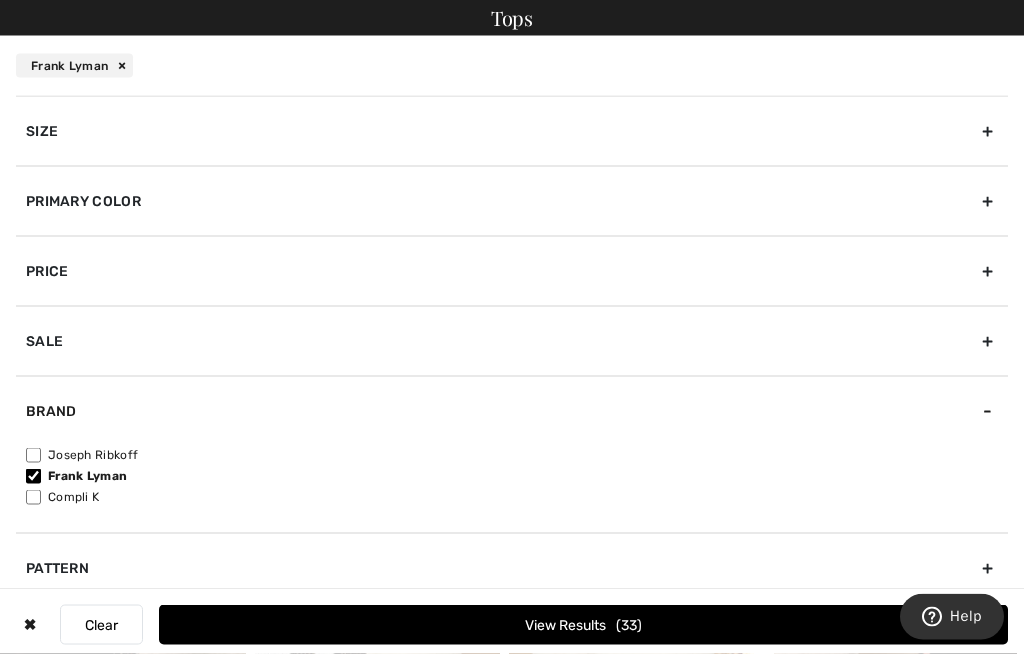 scroll, scrollTop: 666, scrollLeft: 0, axis: vertical 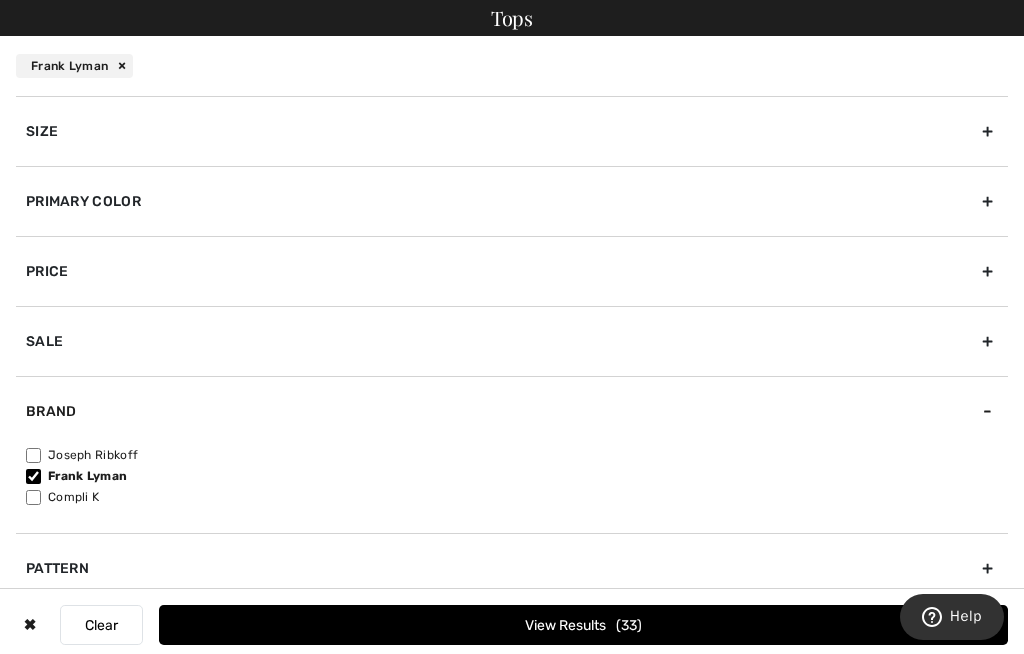 click on "View Results 33" at bounding box center [583, 625] 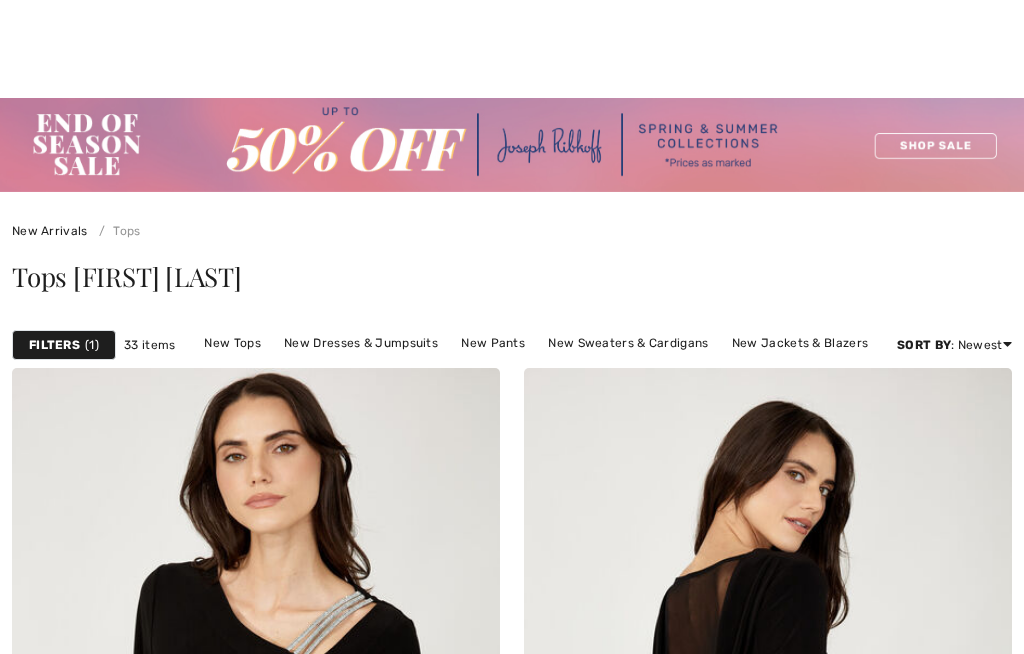 checkbox on "true" 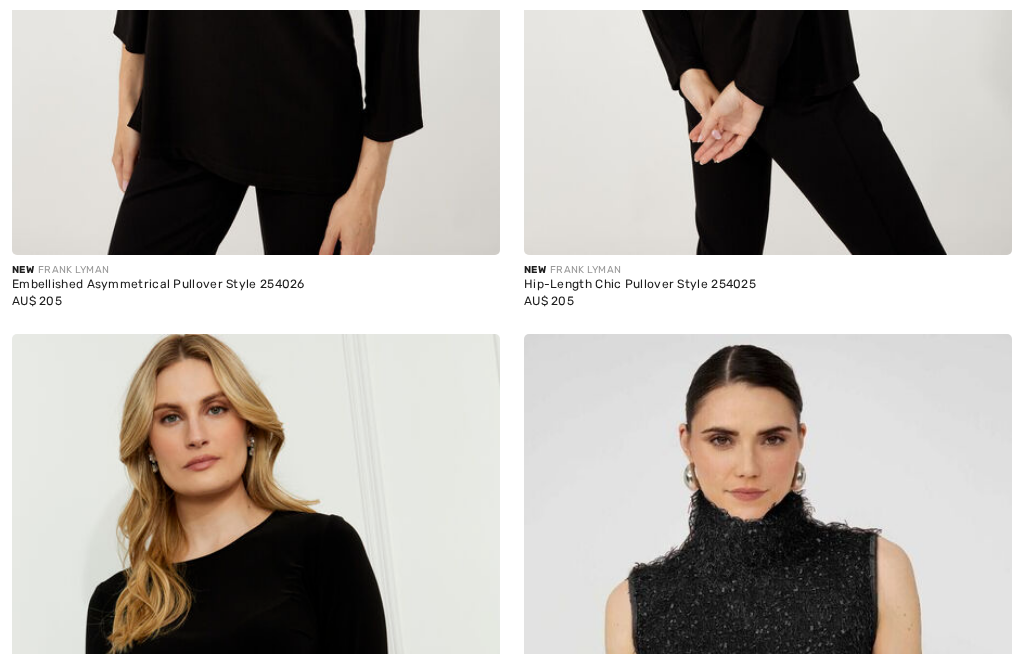 scroll, scrollTop: 1204, scrollLeft: 0, axis: vertical 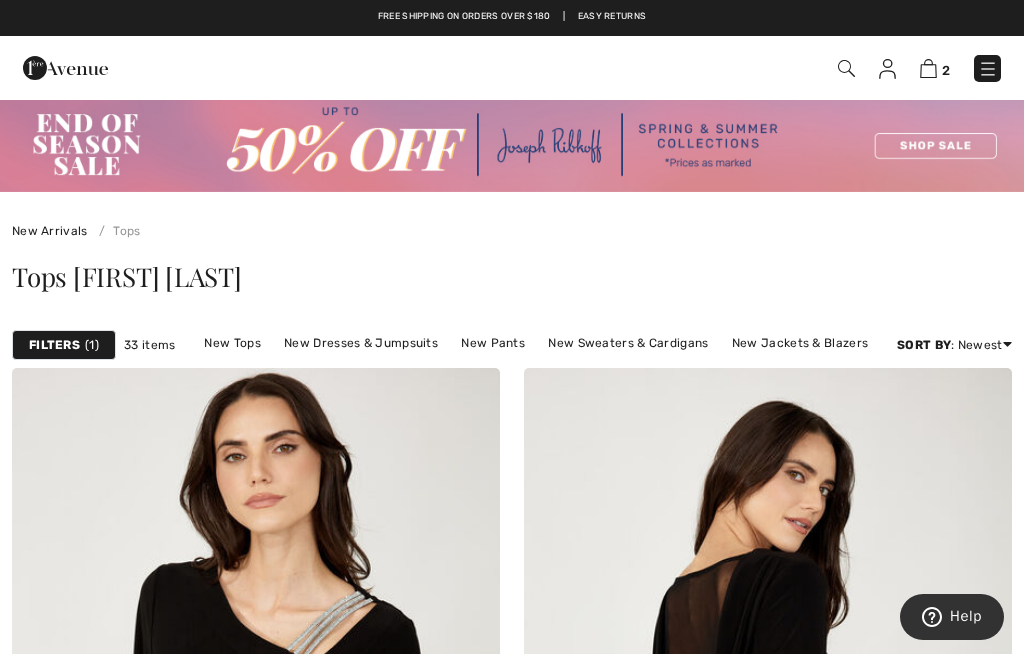 click on "1" at bounding box center [92, 345] 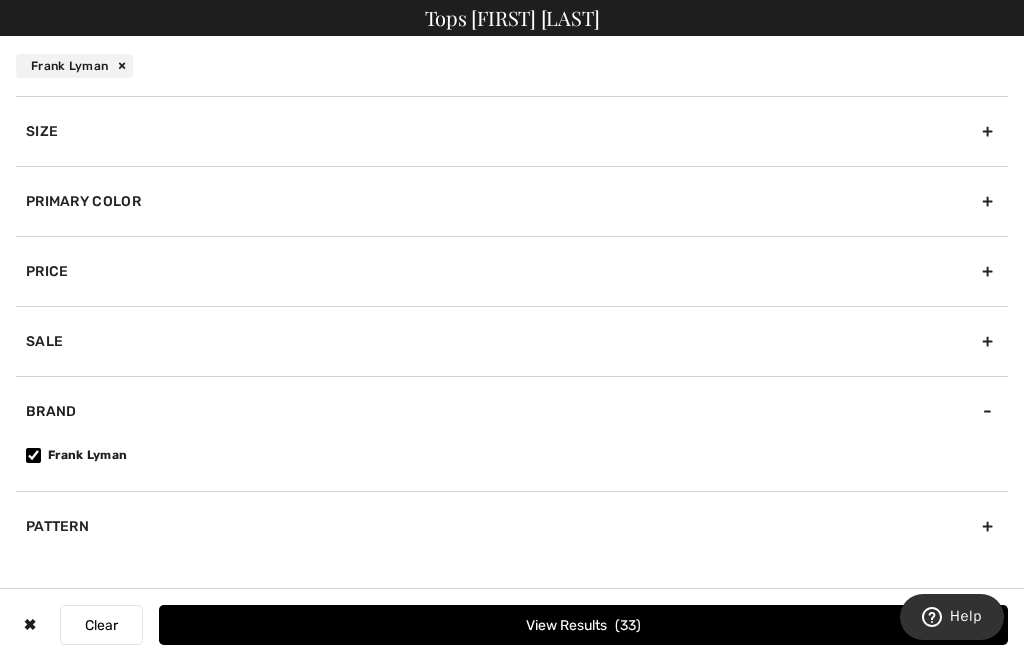 click on "Frank Lyman" at bounding box center (517, 455) 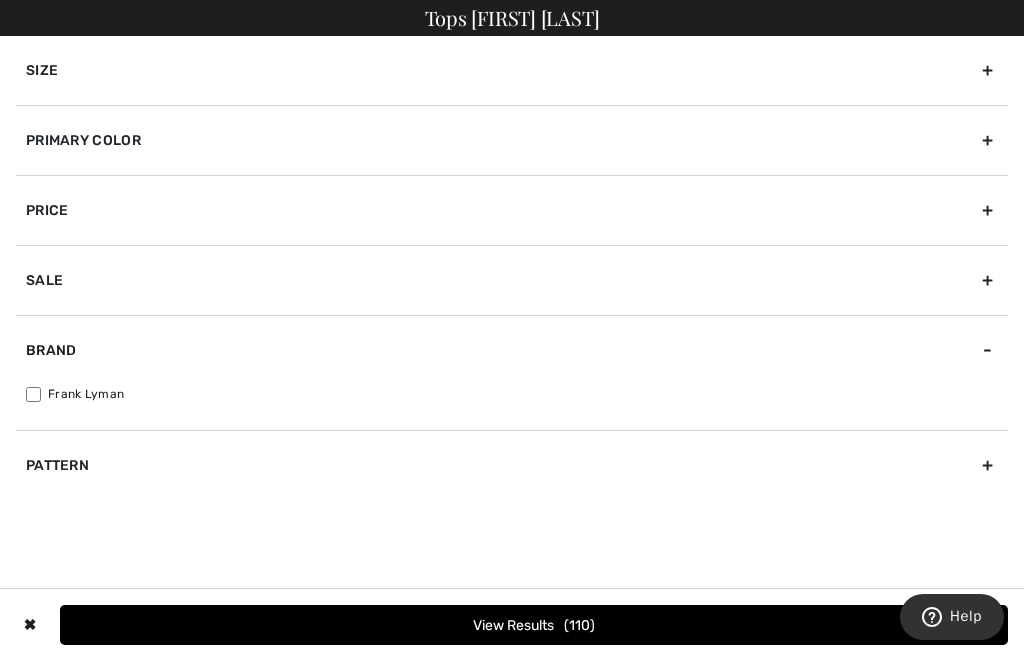 click on "Primary Color" at bounding box center [512, 140] 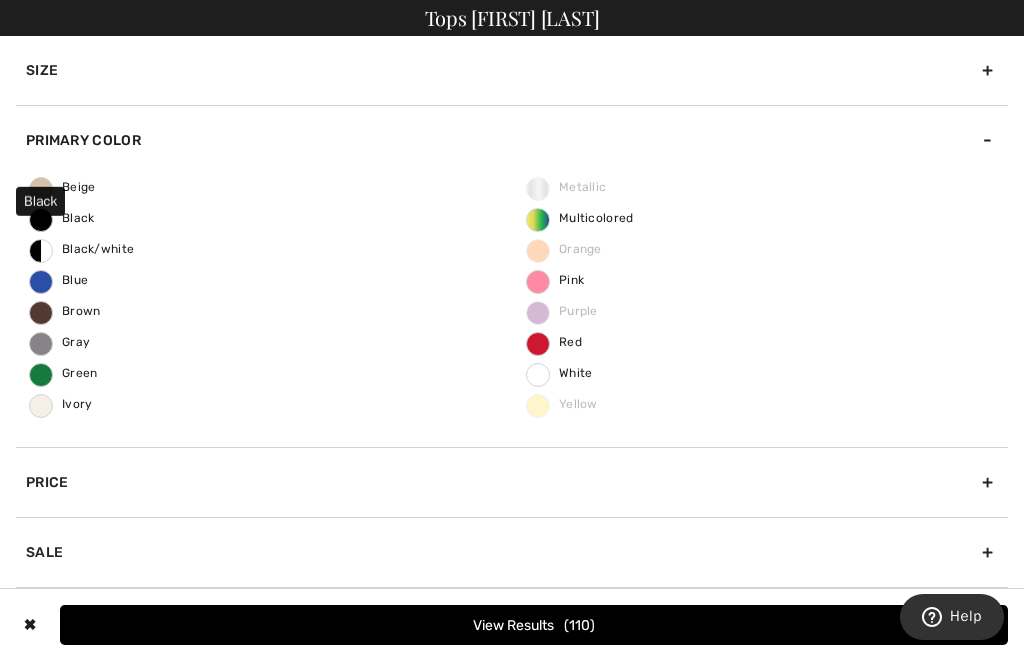 click on "Black" at bounding box center [62, 218] 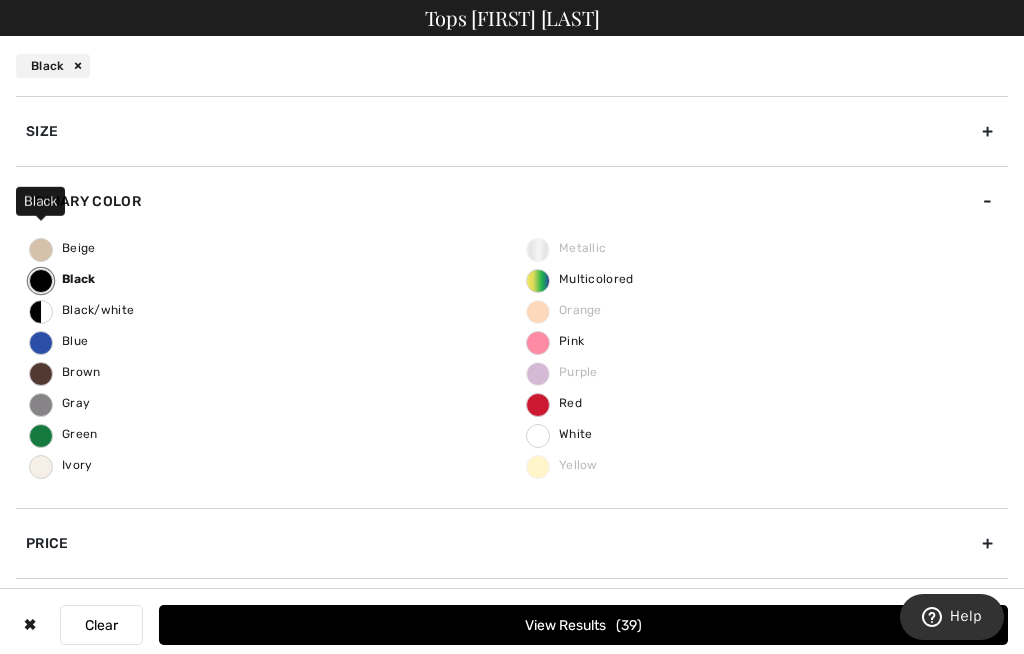 click on "View Results 39" at bounding box center [583, 625] 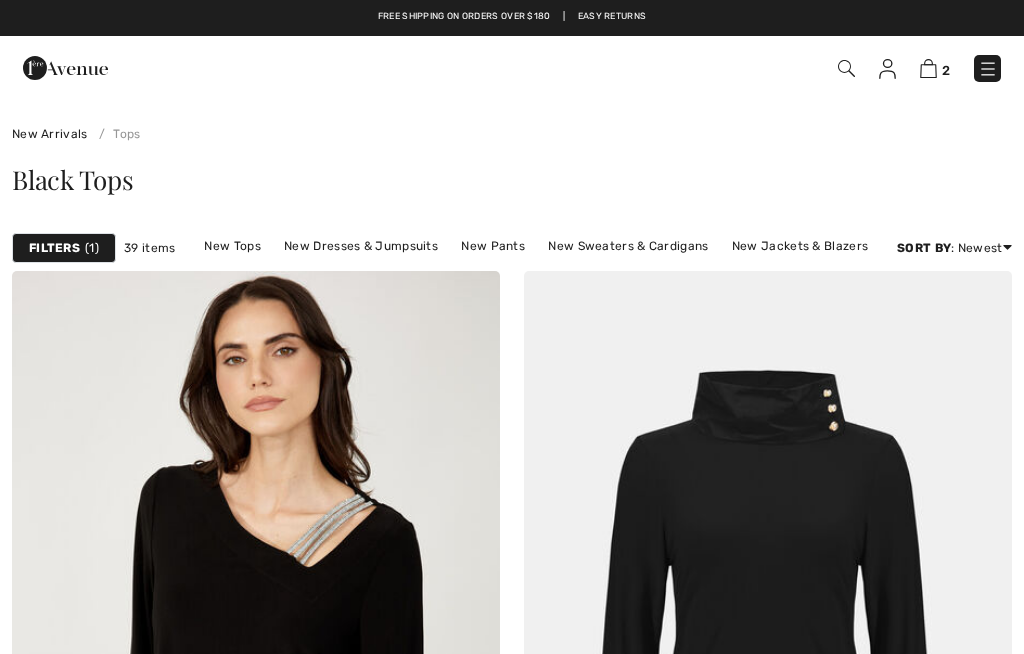 scroll, scrollTop: 85, scrollLeft: 0, axis: vertical 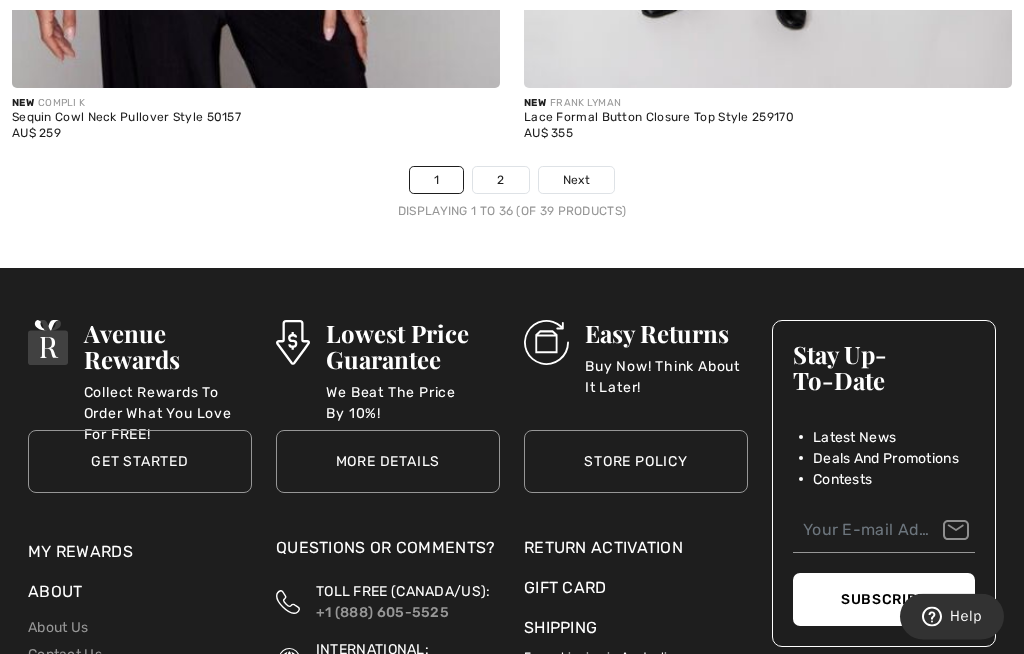 click on "2" at bounding box center [500, 181] 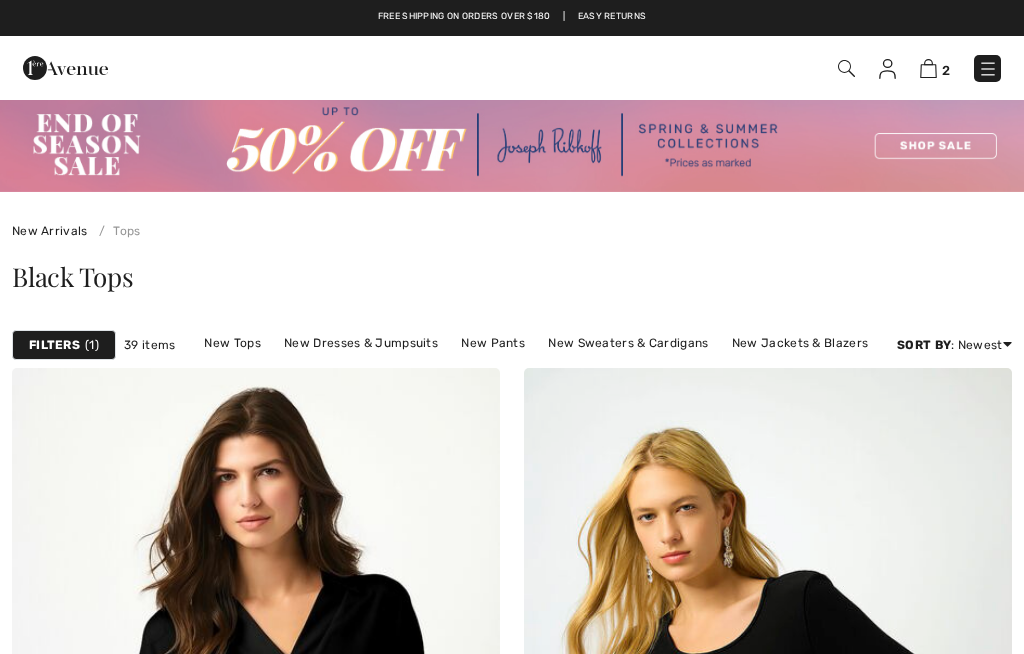 checkbox on "true" 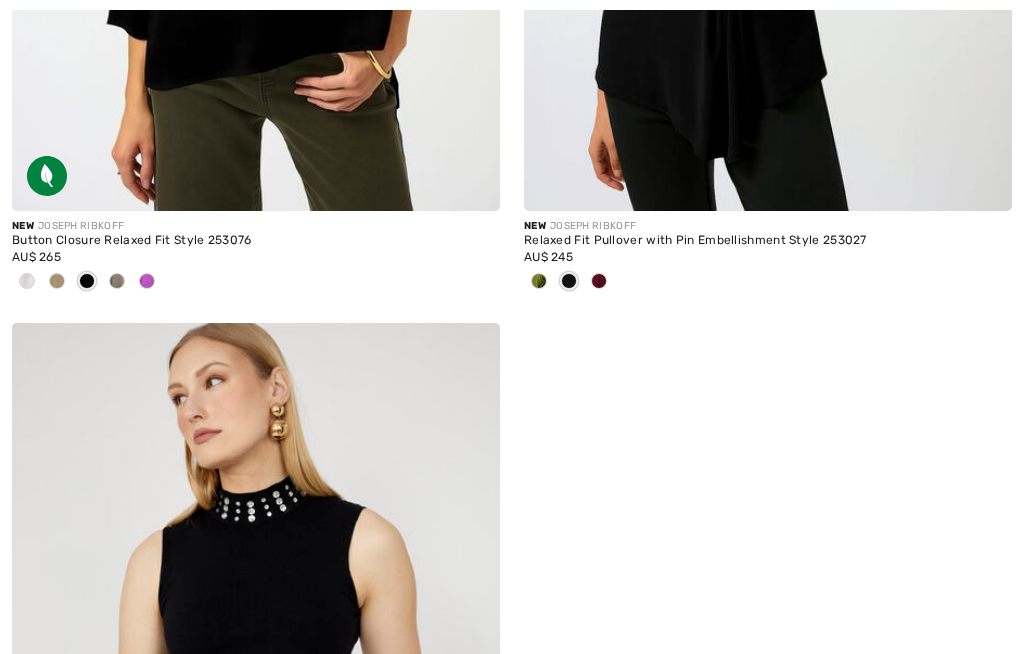 scroll, scrollTop: 889, scrollLeft: 0, axis: vertical 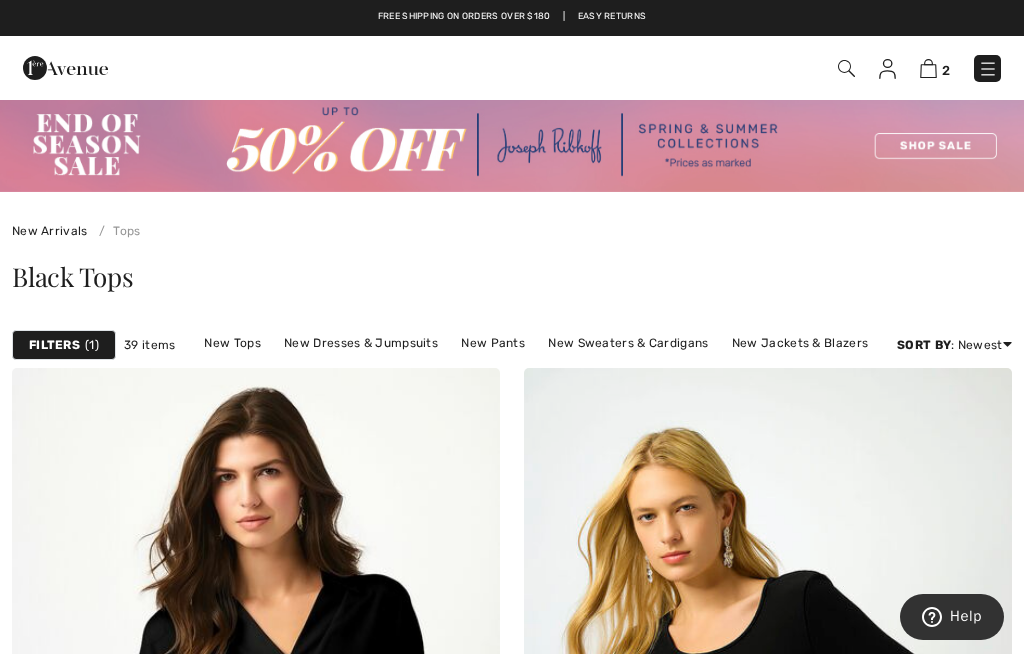click at bounding box center [512, 145] 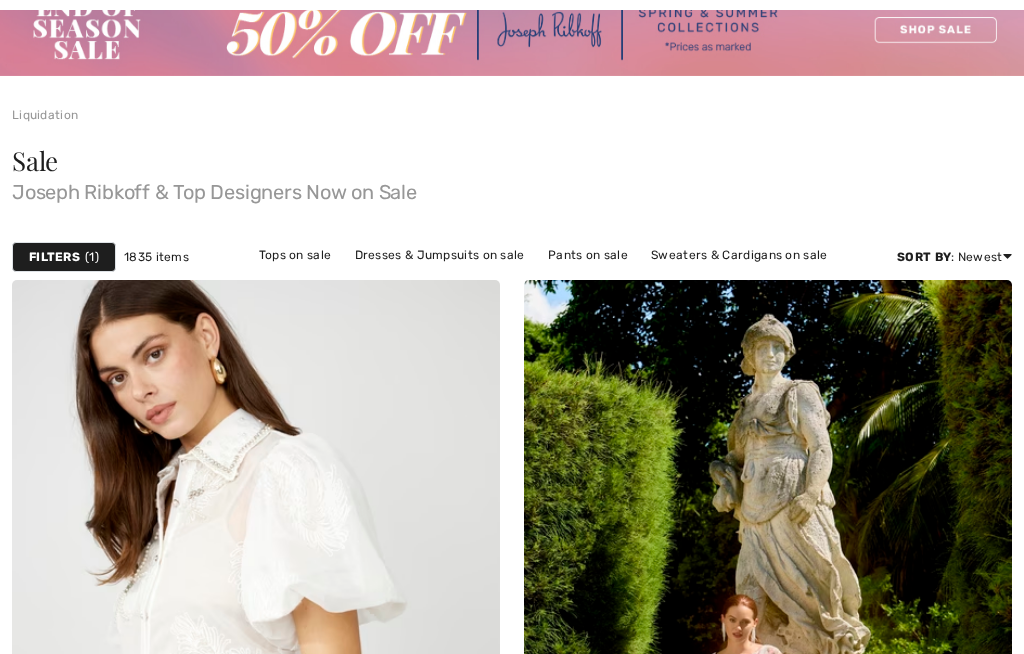 checkbox on "true" 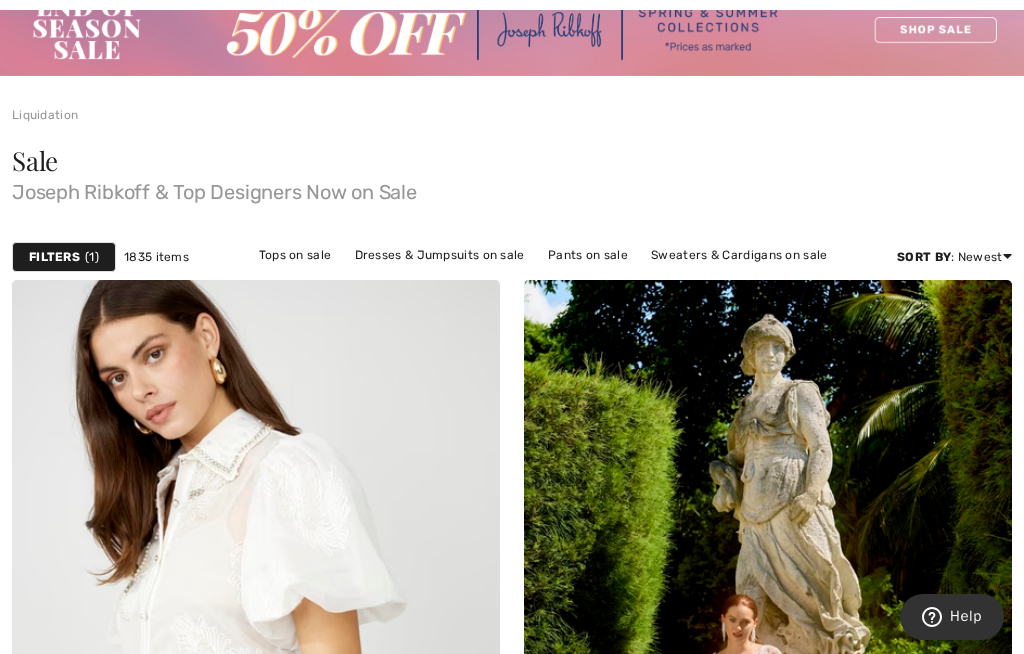scroll, scrollTop: 0, scrollLeft: 0, axis: both 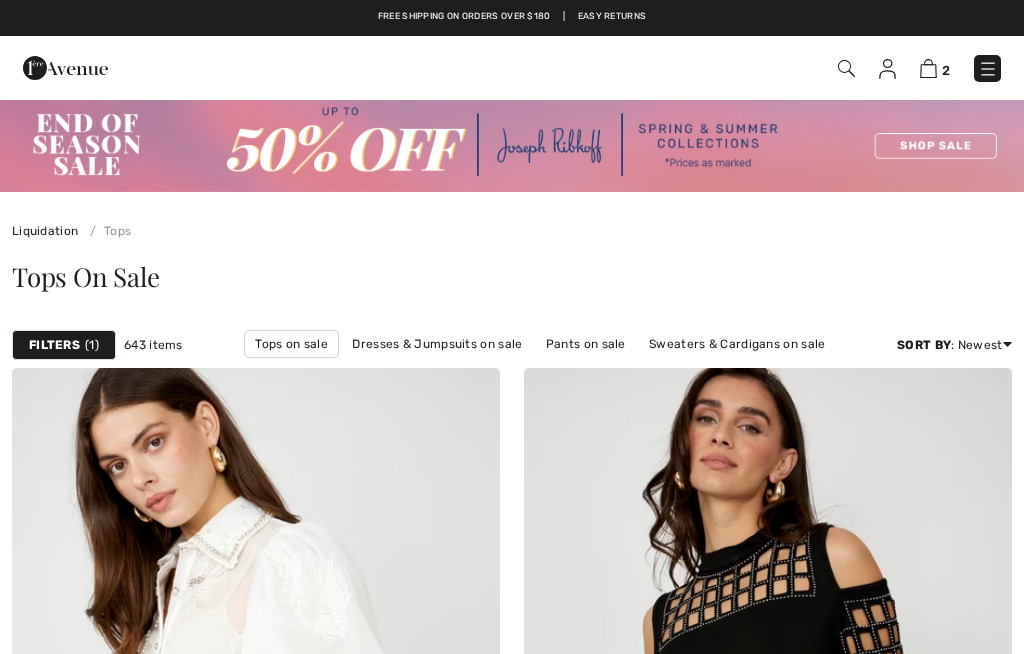 checkbox on "true" 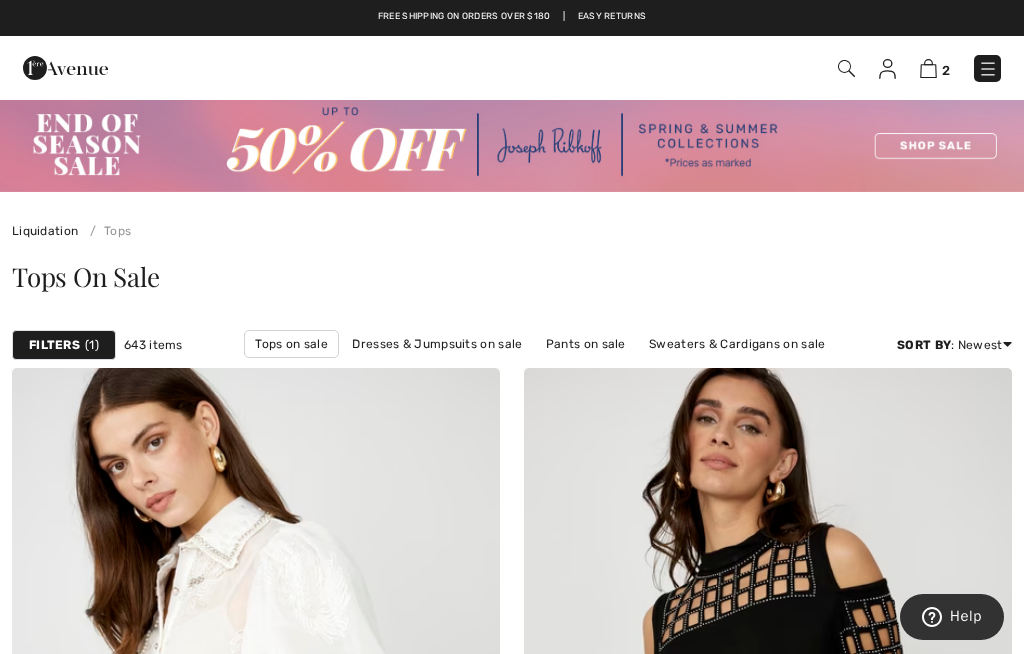 scroll, scrollTop: 0, scrollLeft: 0, axis: both 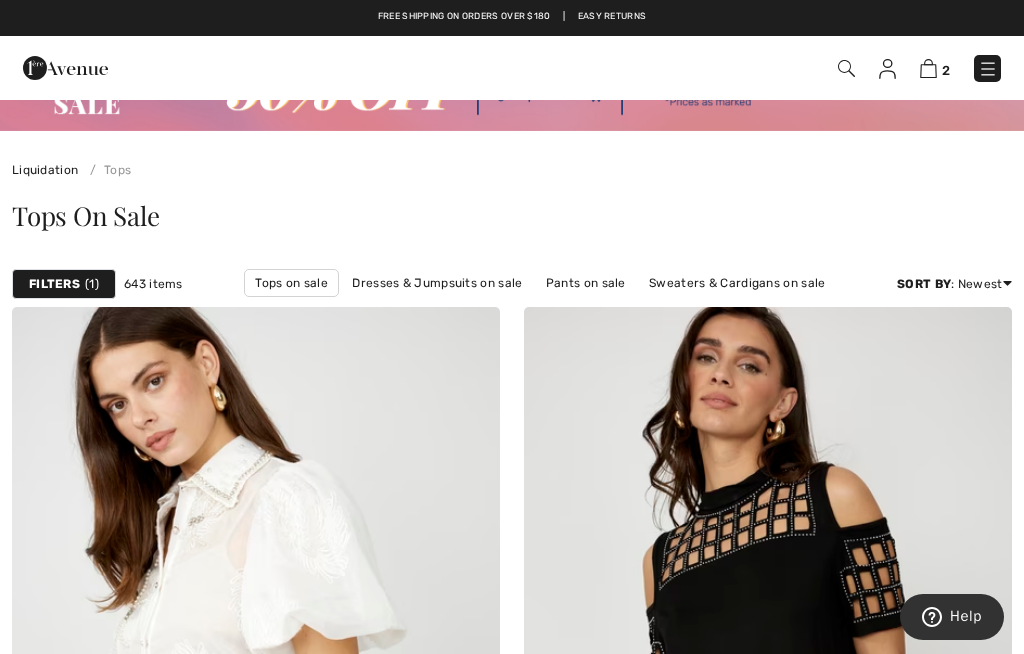 click on "Filters 1
643 items
Tops on sale
Dresses & Jumpsuits on sale
Pants on sale
Sweaters & Cardigans on sale
Jackets & Blazers on sale
Skirts on sale
Outerwear on sale
Sort By : Newest
Price: High to Low
Price: Low to High
Discount: High to Low
Discount: Low to High
Newest
Best Sellers" at bounding box center (512, 284) 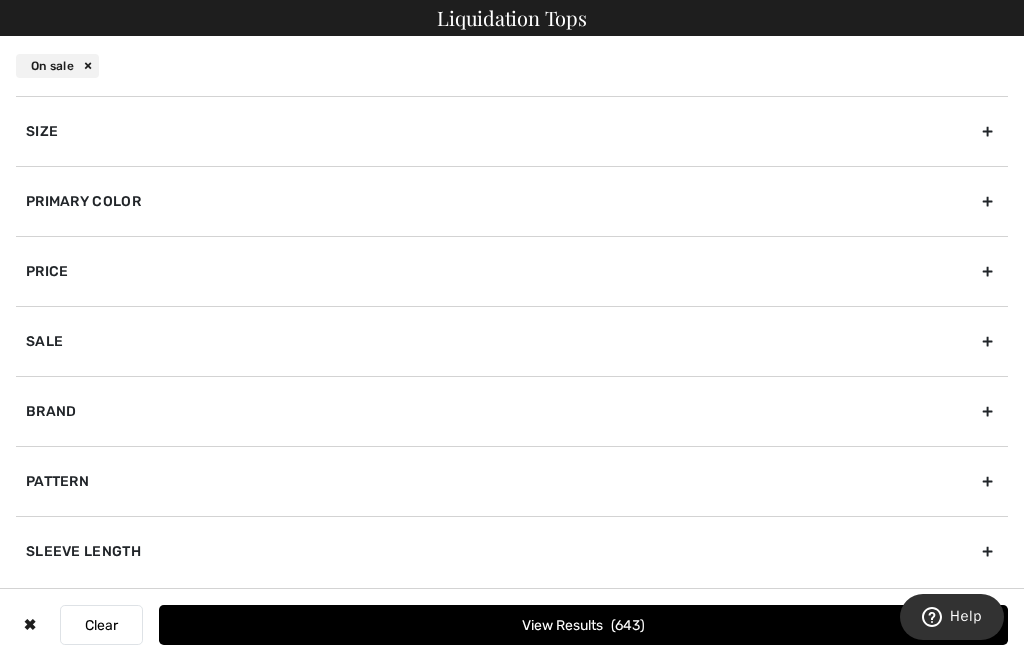 click on "Pattern" at bounding box center (512, 481) 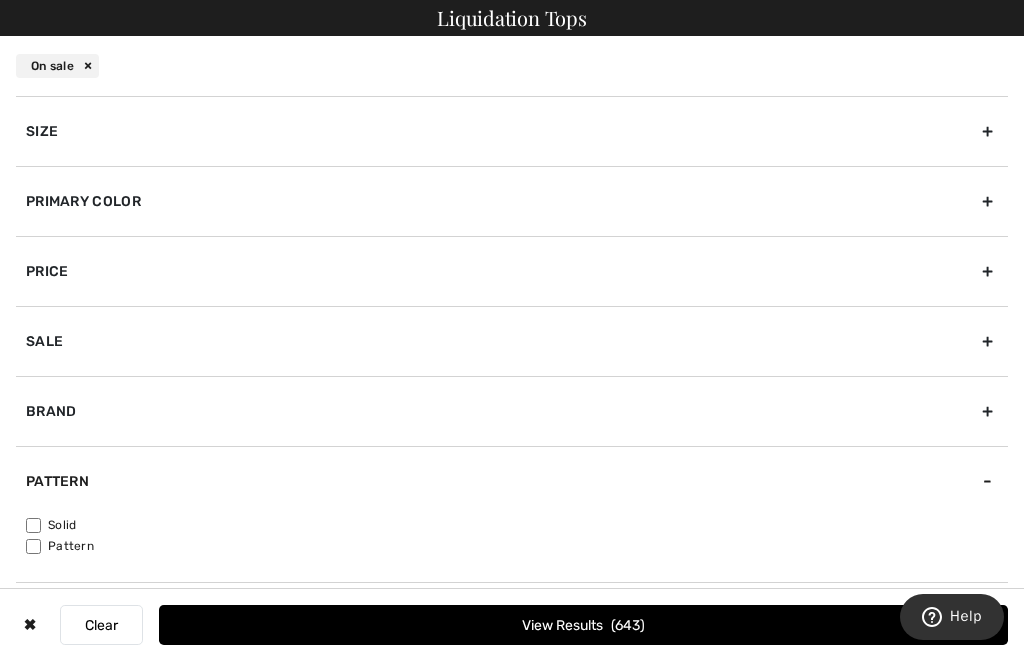 click on "Pattern" at bounding box center [33, 546] 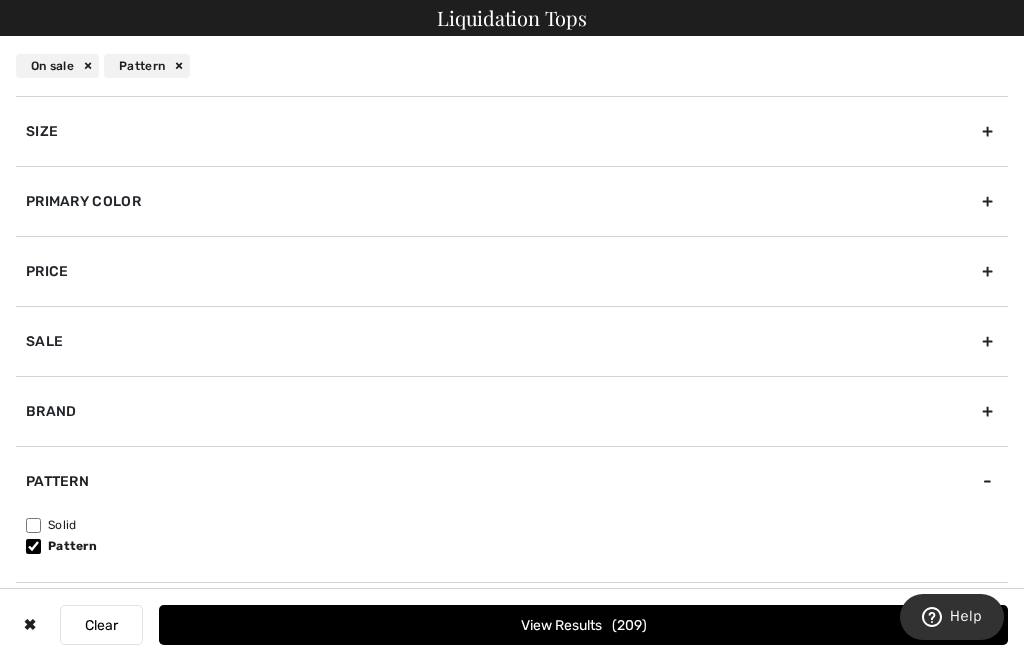 click on "View Results 209" at bounding box center (583, 625) 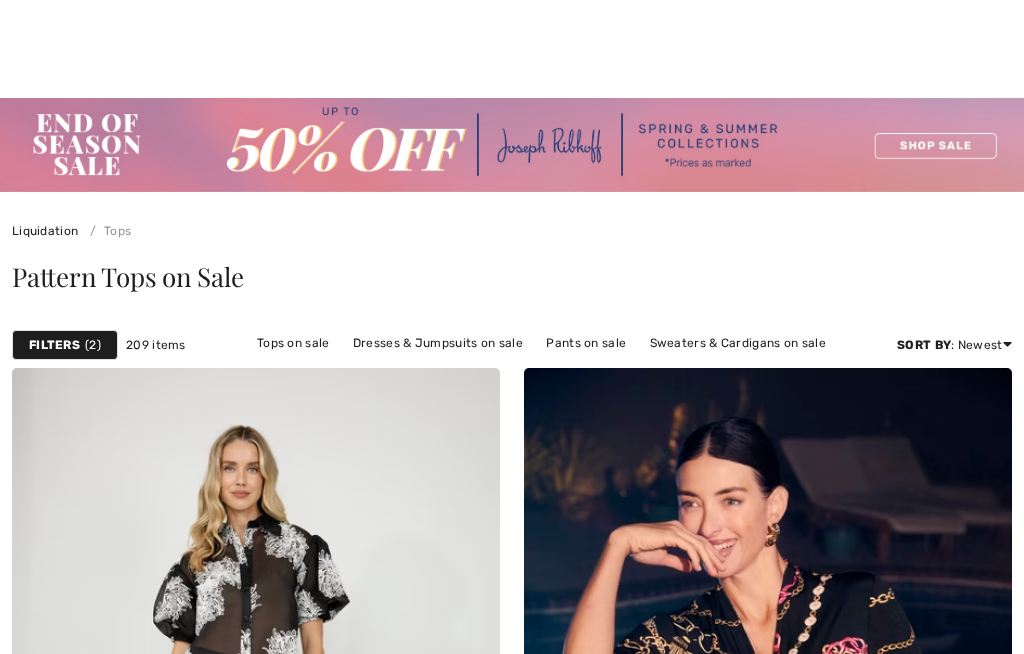 scroll, scrollTop: 679, scrollLeft: 0, axis: vertical 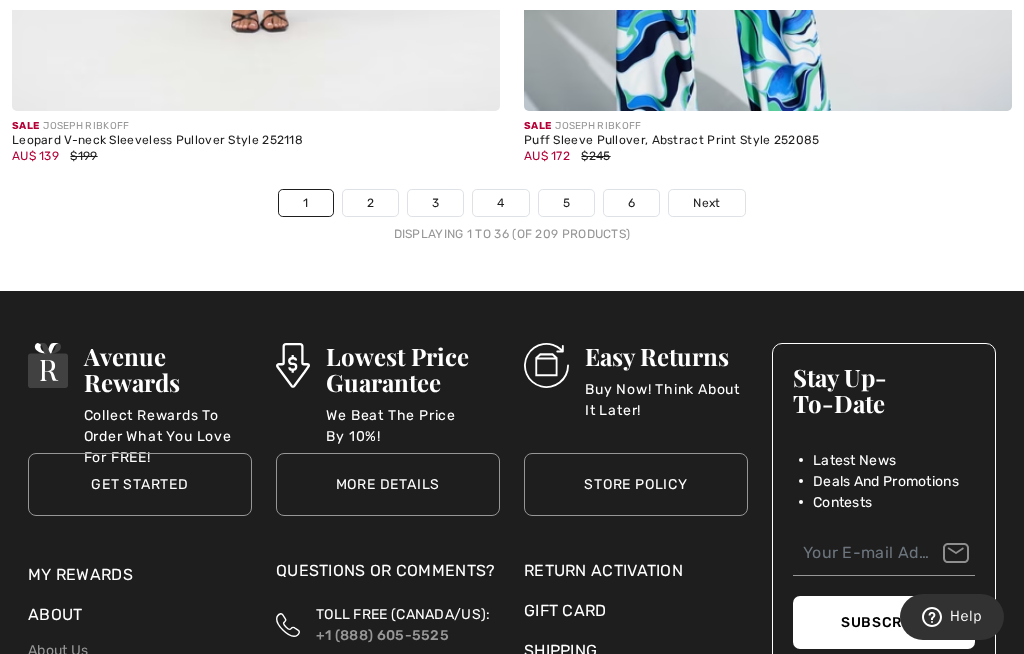 click on "2" at bounding box center (370, 203) 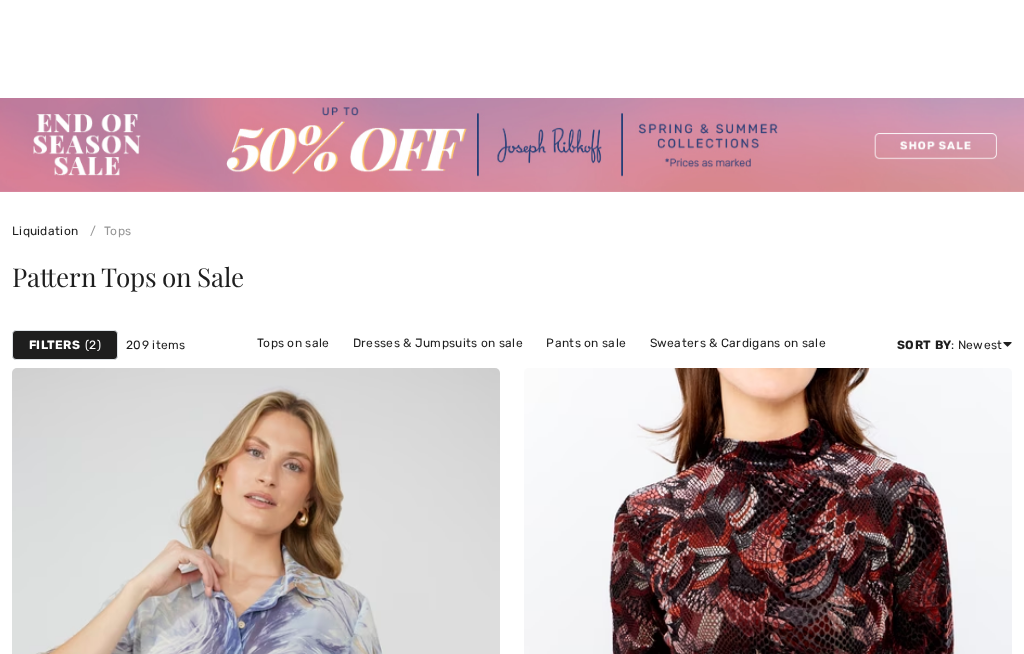 checkbox on "true" 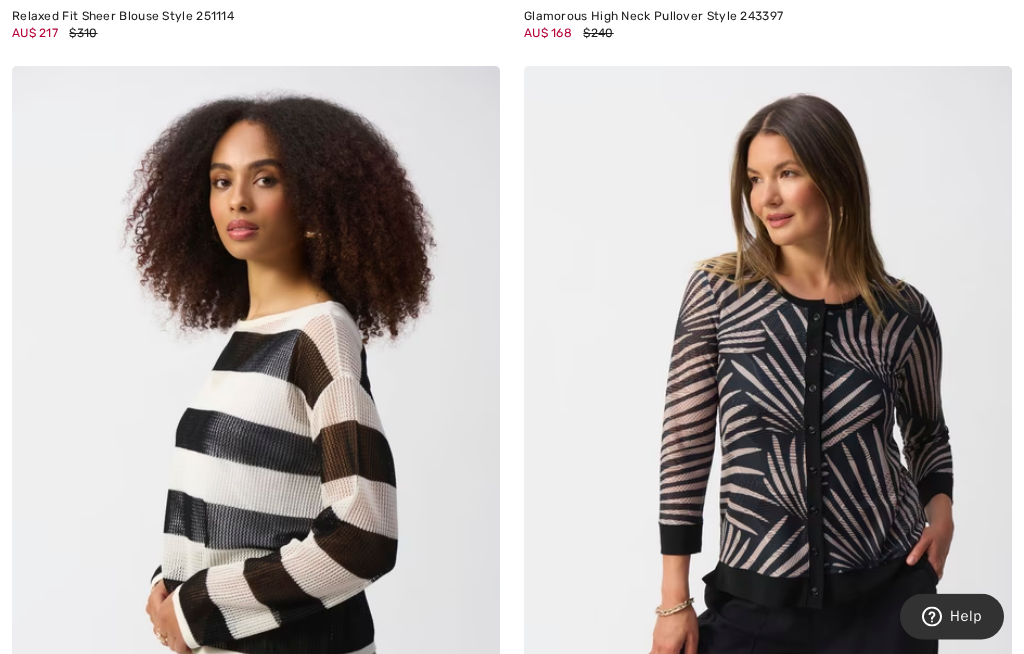 scroll, scrollTop: 1163, scrollLeft: 0, axis: vertical 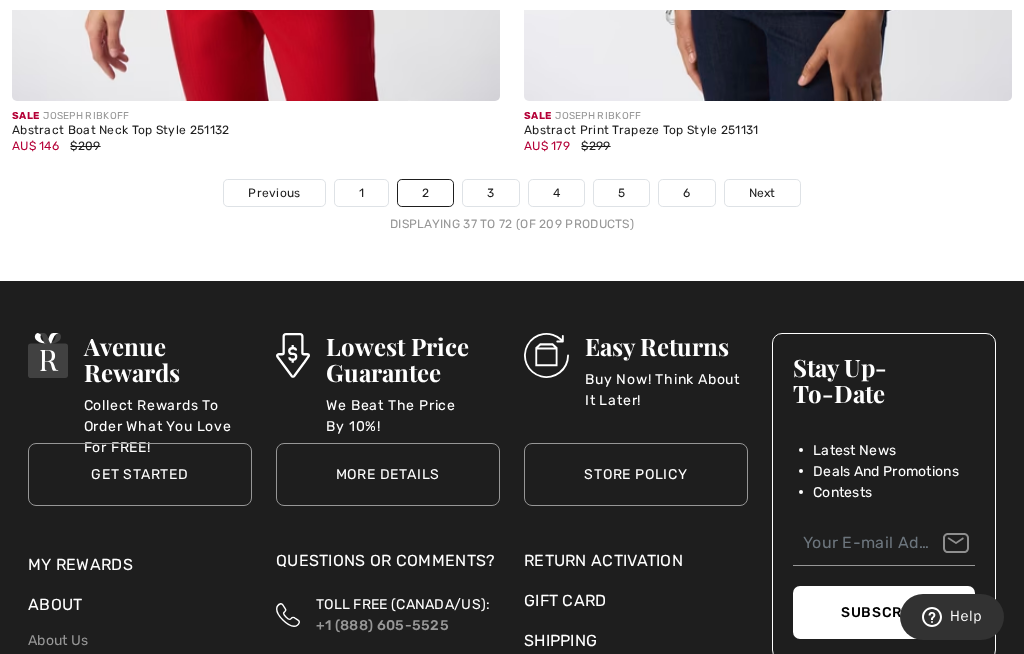 click on "3" at bounding box center [490, 193] 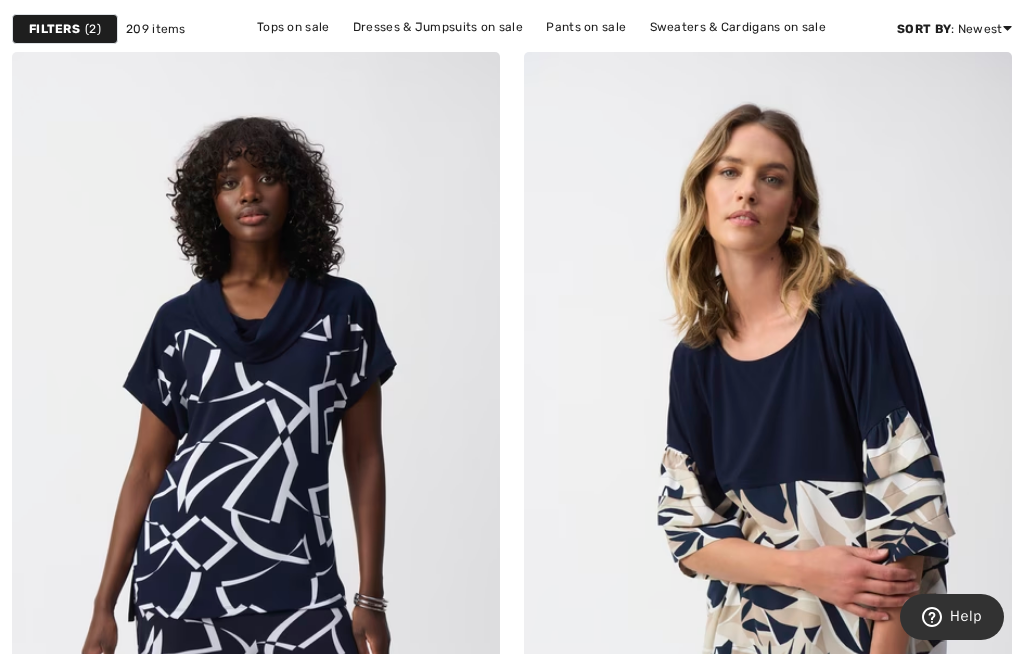 scroll, scrollTop: 0, scrollLeft: 0, axis: both 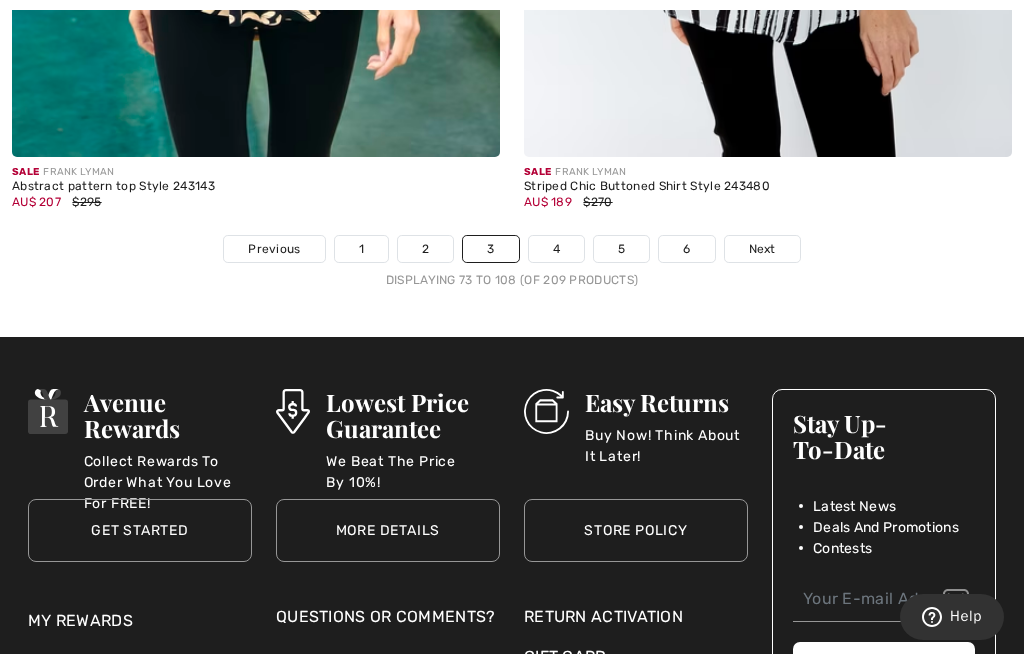 click on "4" at bounding box center [556, 249] 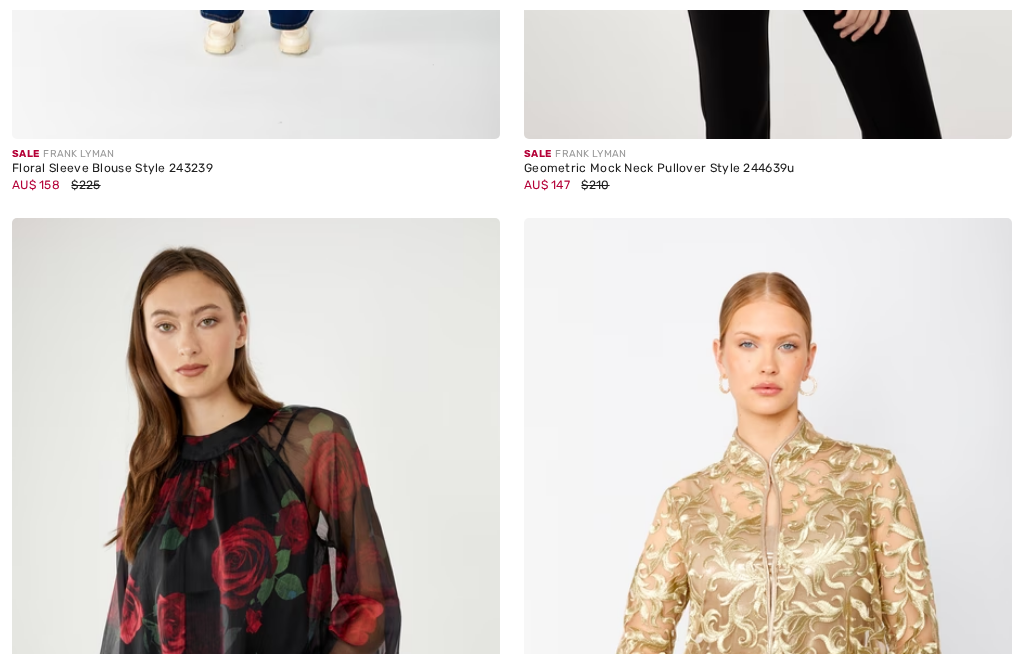 scroll, scrollTop: 1129, scrollLeft: 0, axis: vertical 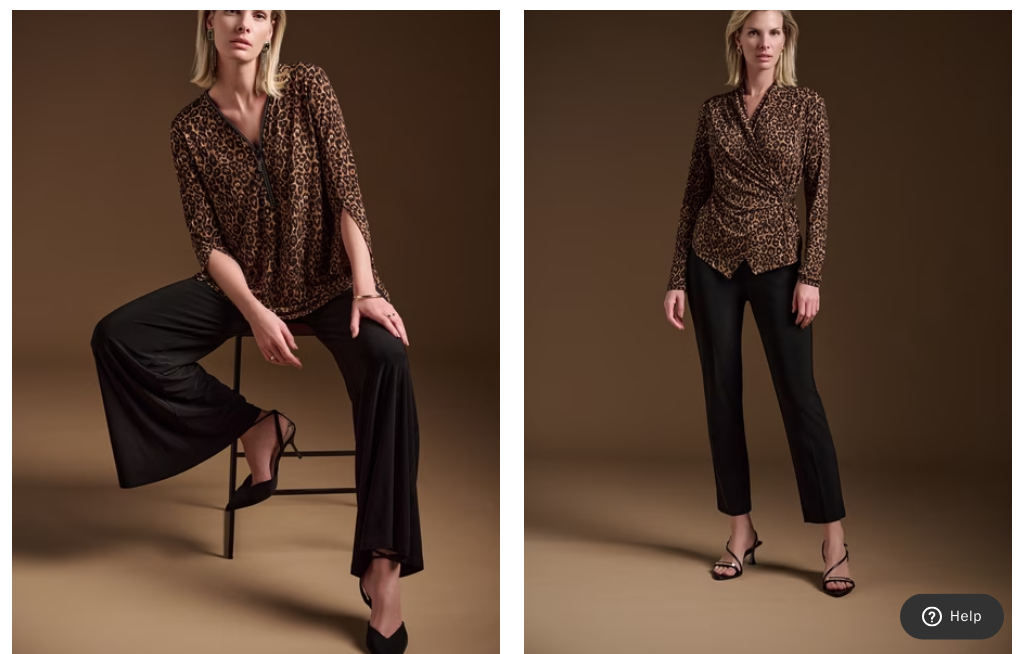 click at bounding box center [768, 294] 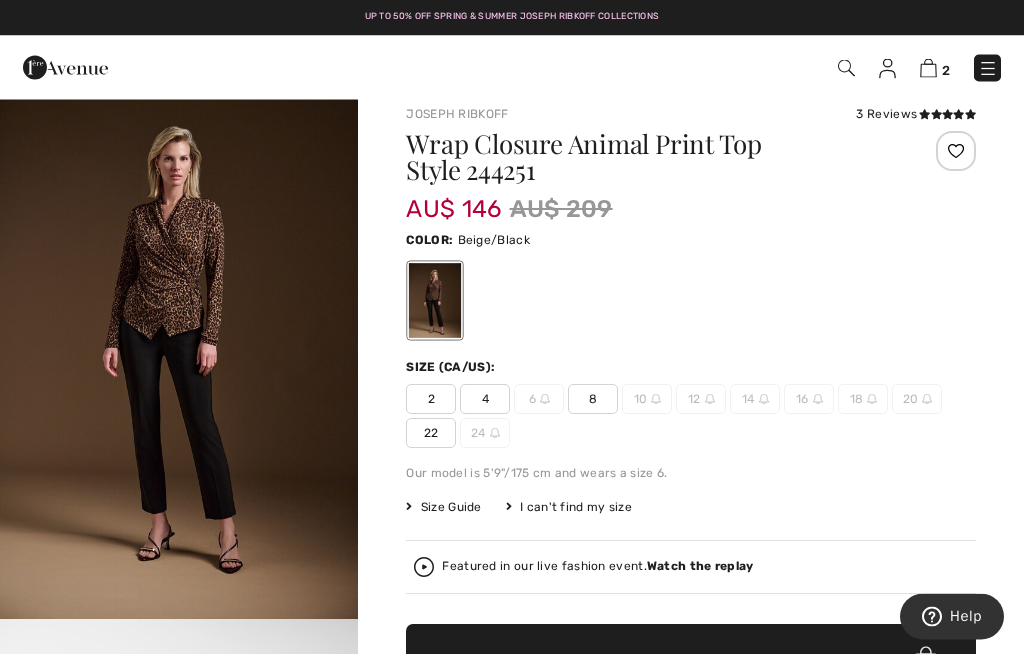 scroll, scrollTop: 37, scrollLeft: 0, axis: vertical 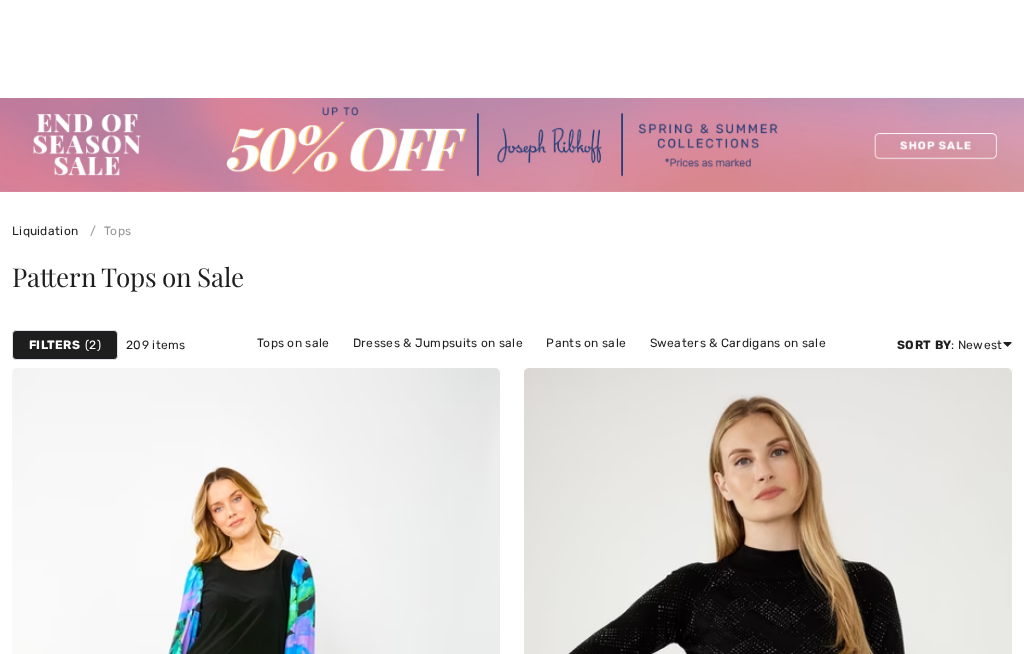 checkbox on "true" 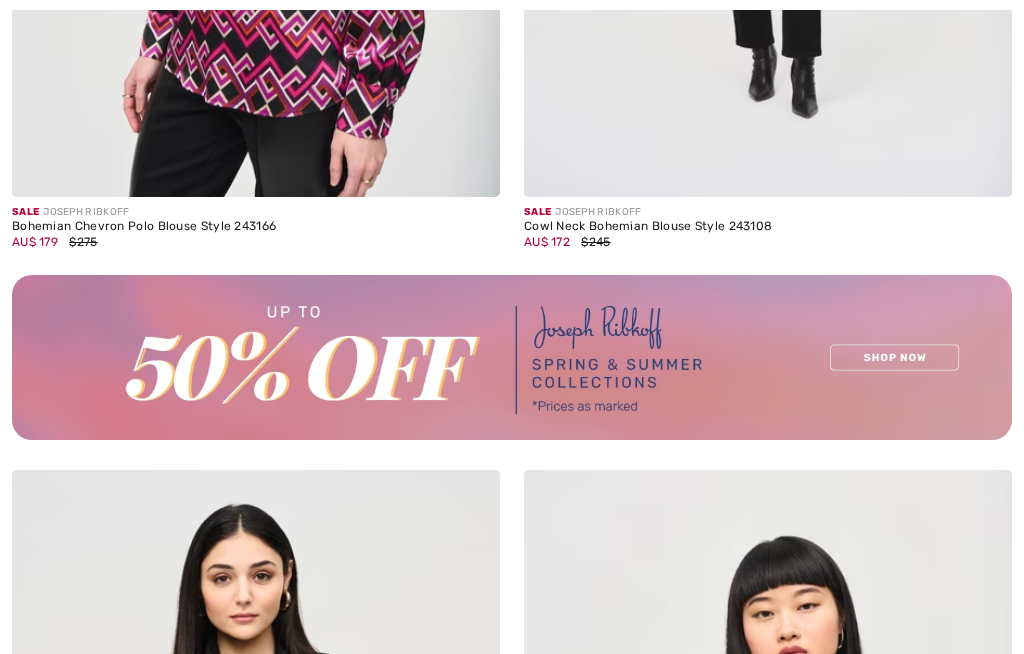 scroll, scrollTop: 10093, scrollLeft: 0, axis: vertical 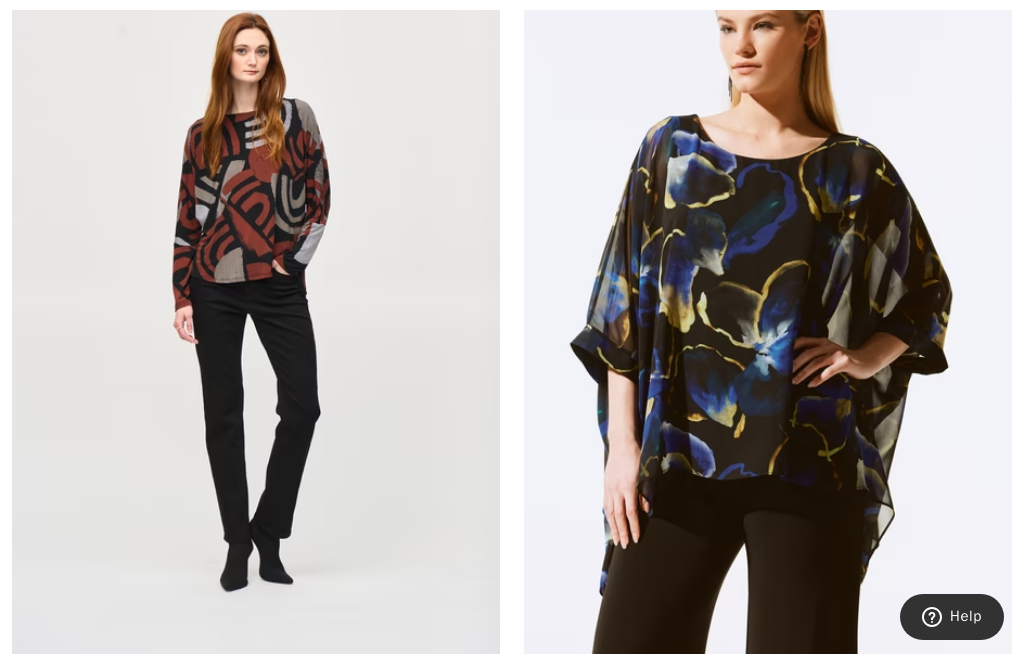 click at bounding box center (256, 299) 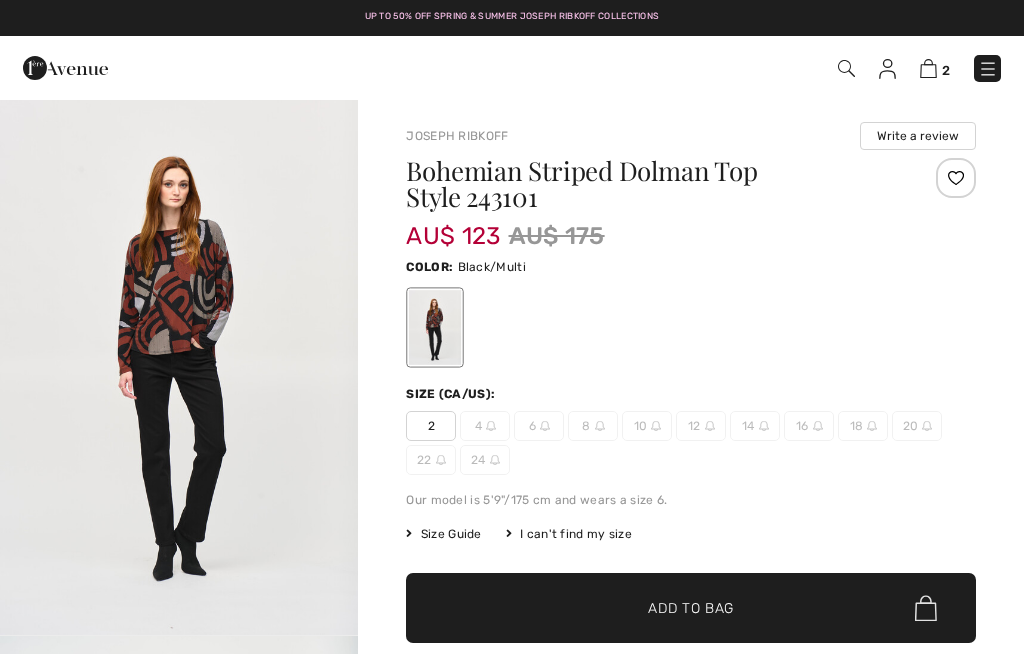 scroll, scrollTop: 0, scrollLeft: 0, axis: both 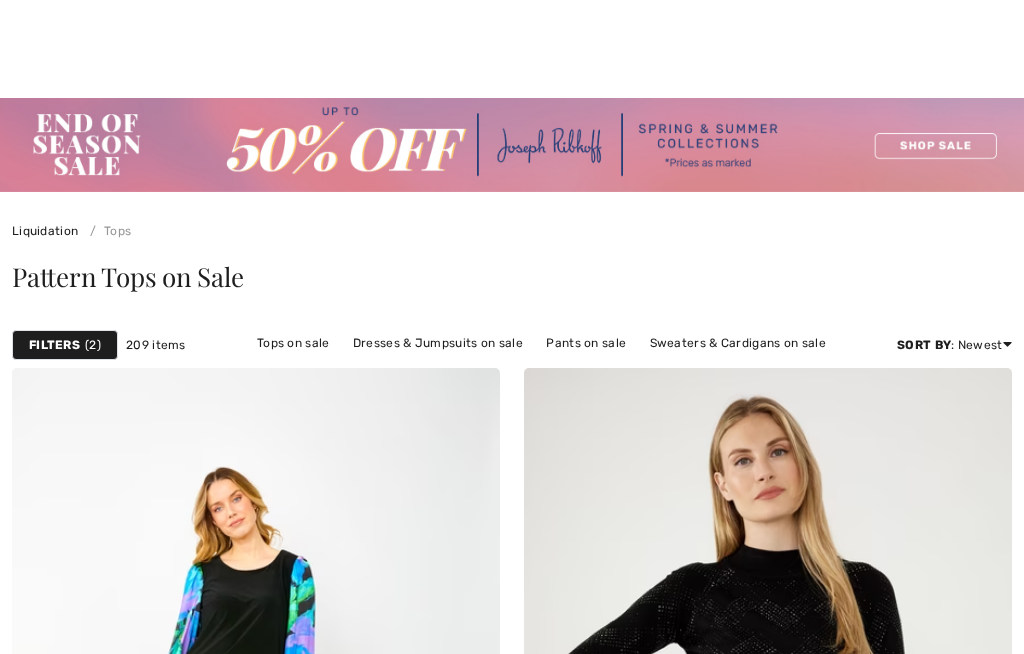 checkbox on "true" 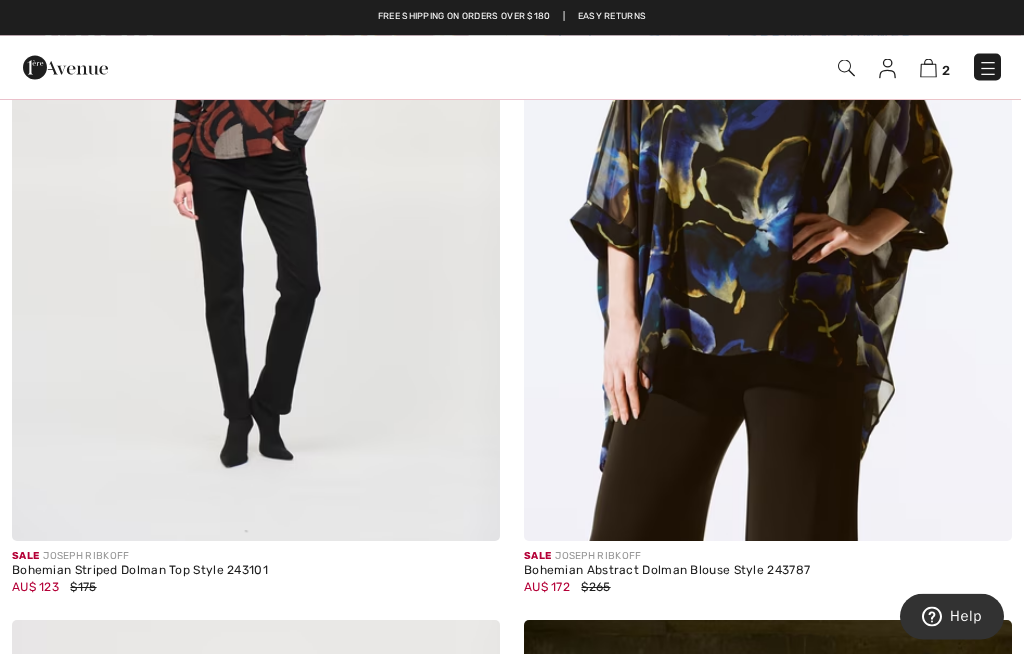 scroll, scrollTop: 0, scrollLeft: 0, axis: both 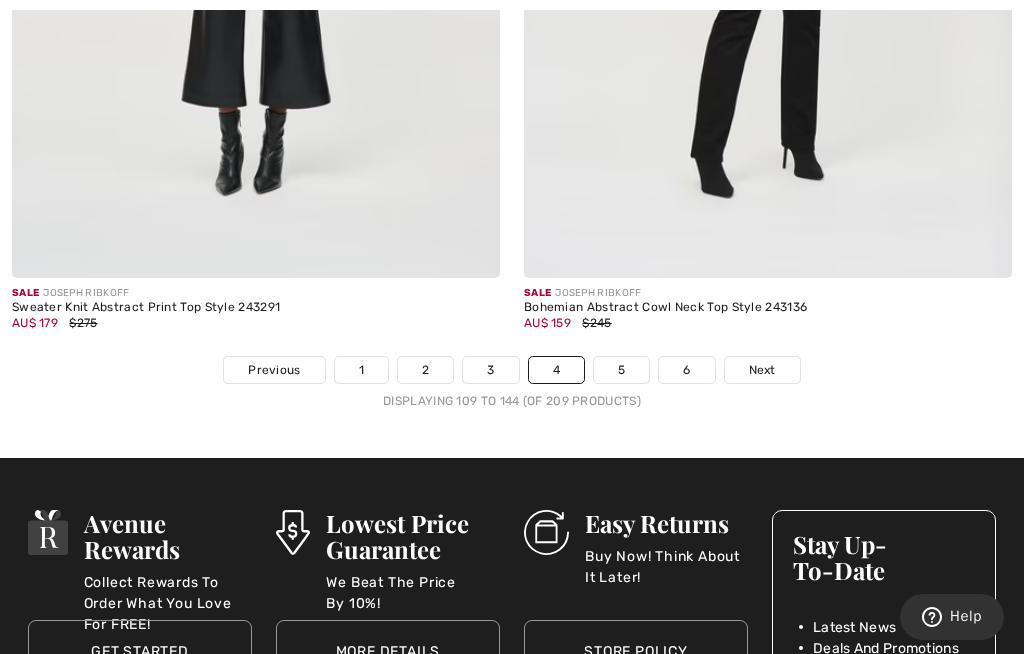 click on "5" at bounding box center [621, 370] 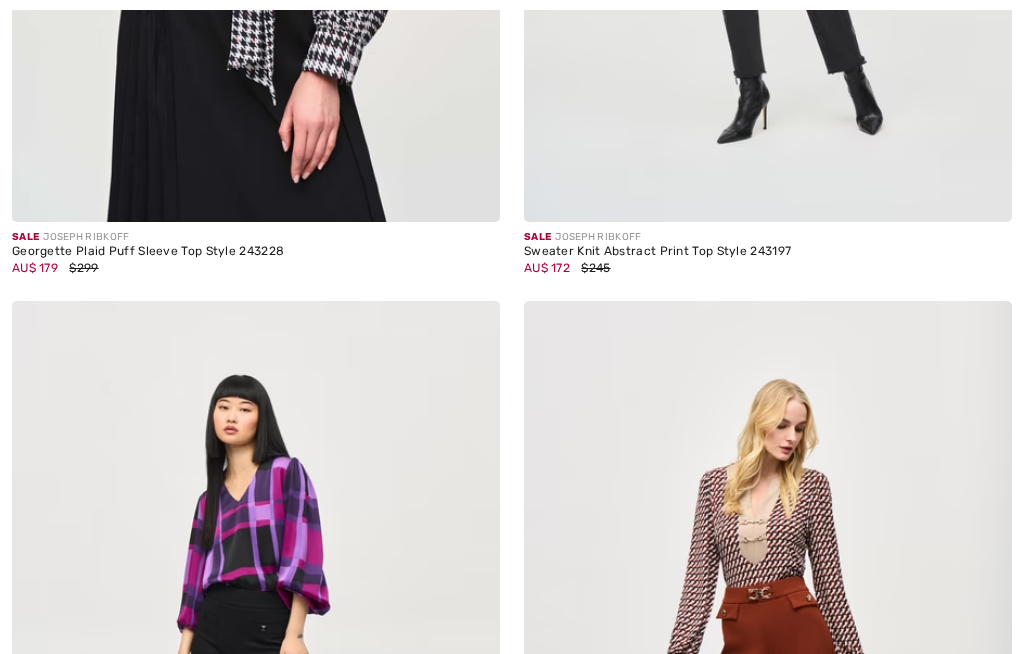 checkbox on "true" 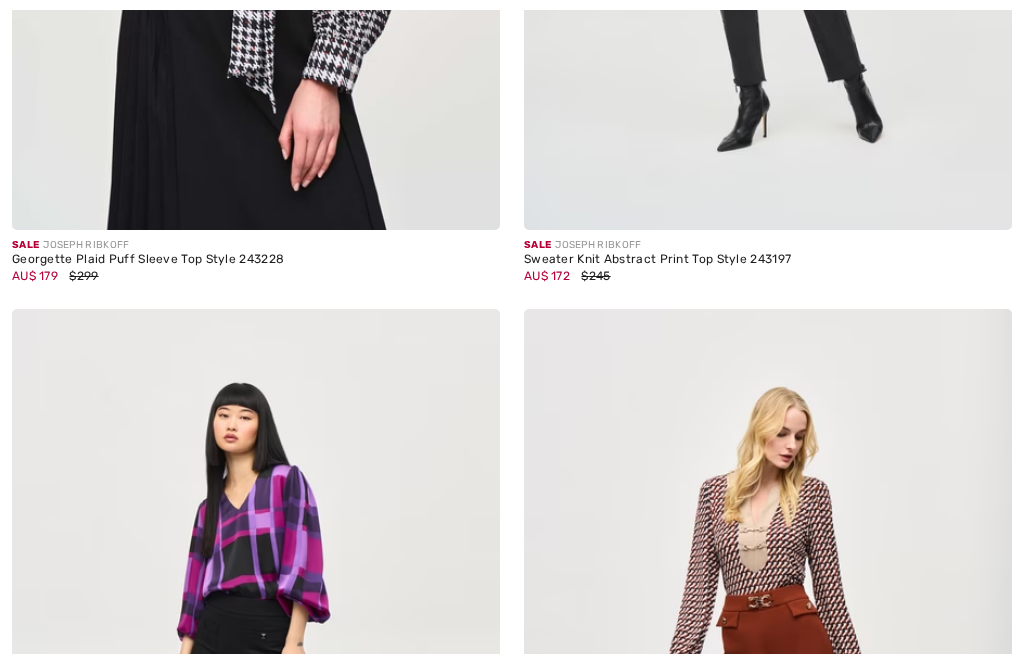 scroll, scrollTop: 0, scrollLeft: 0, axis: both 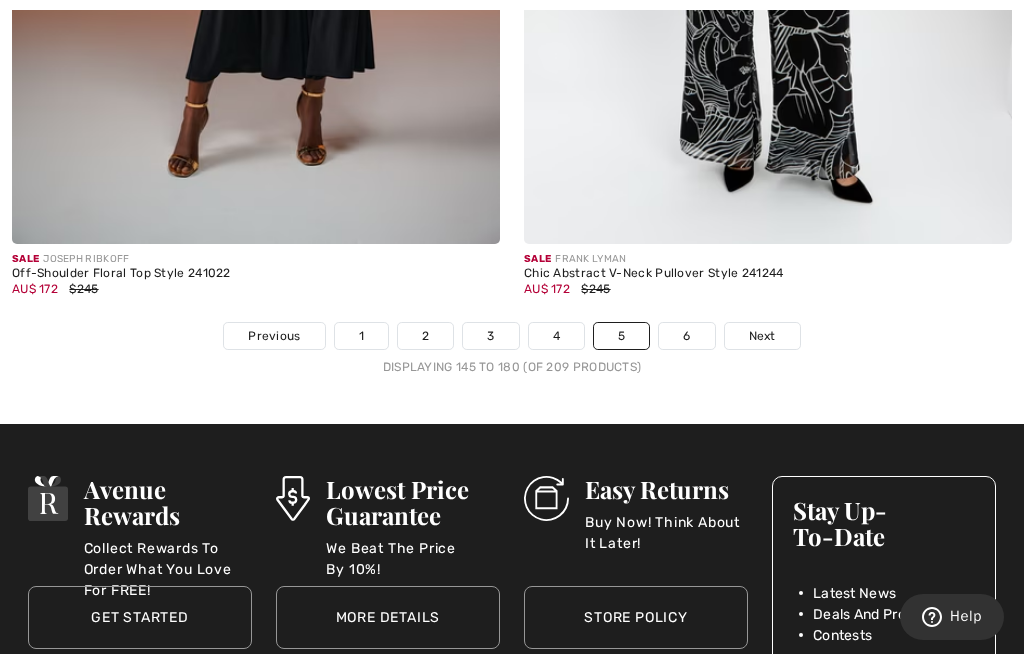 click on "6" at bounding box center [686, 336] 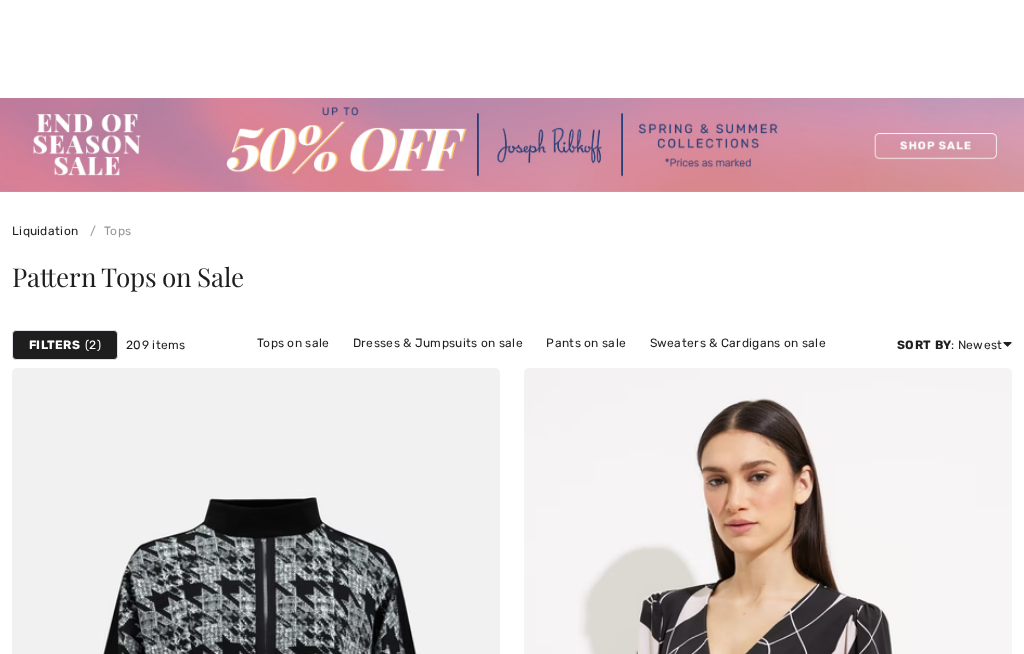 checkbox on "true" 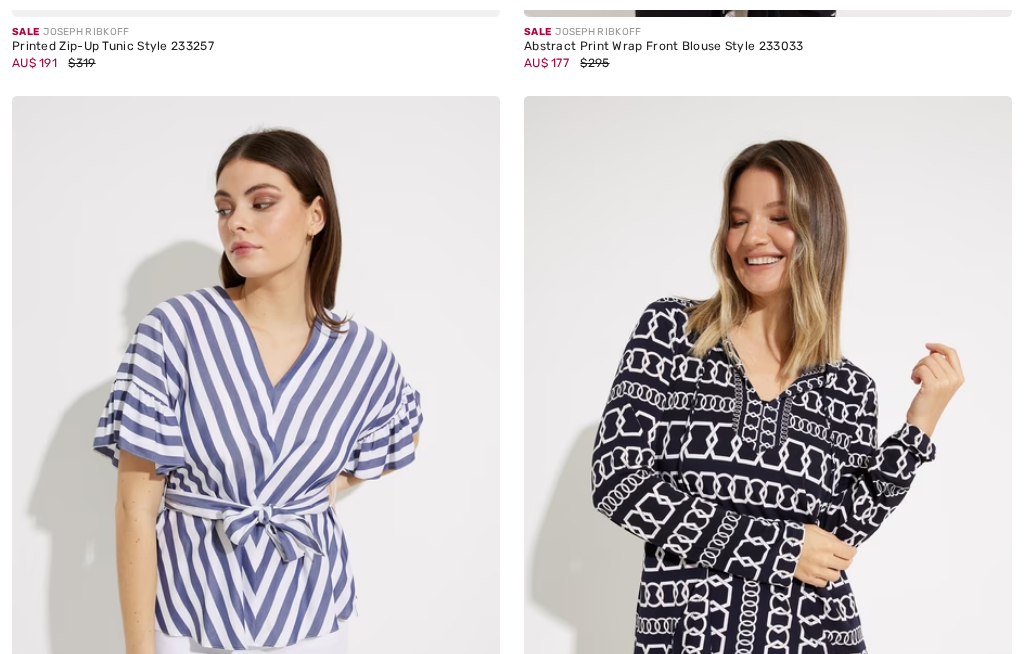 scroll, scrollTop: 0, scrollLeft: 0, axis: both 